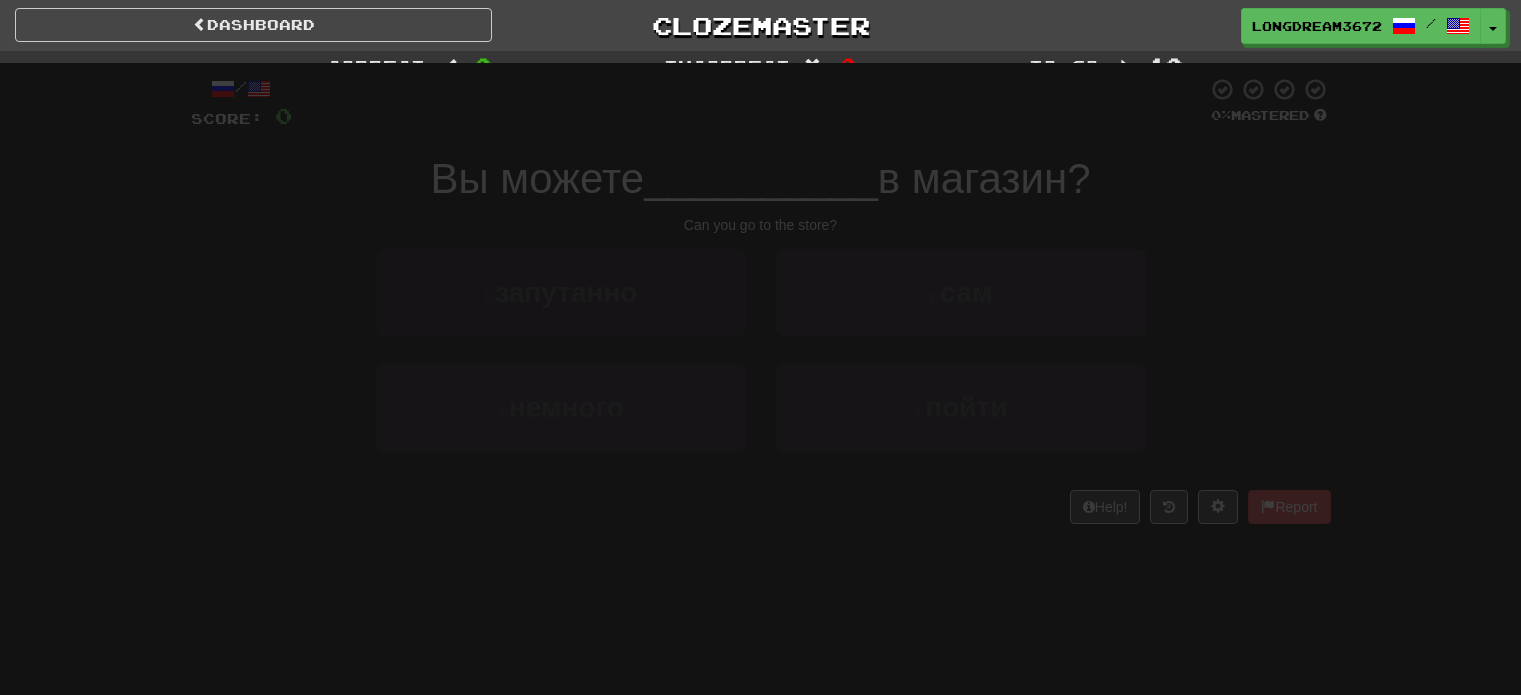 scroll, scrollTop: 0, scrollLeft: 0, axis: both 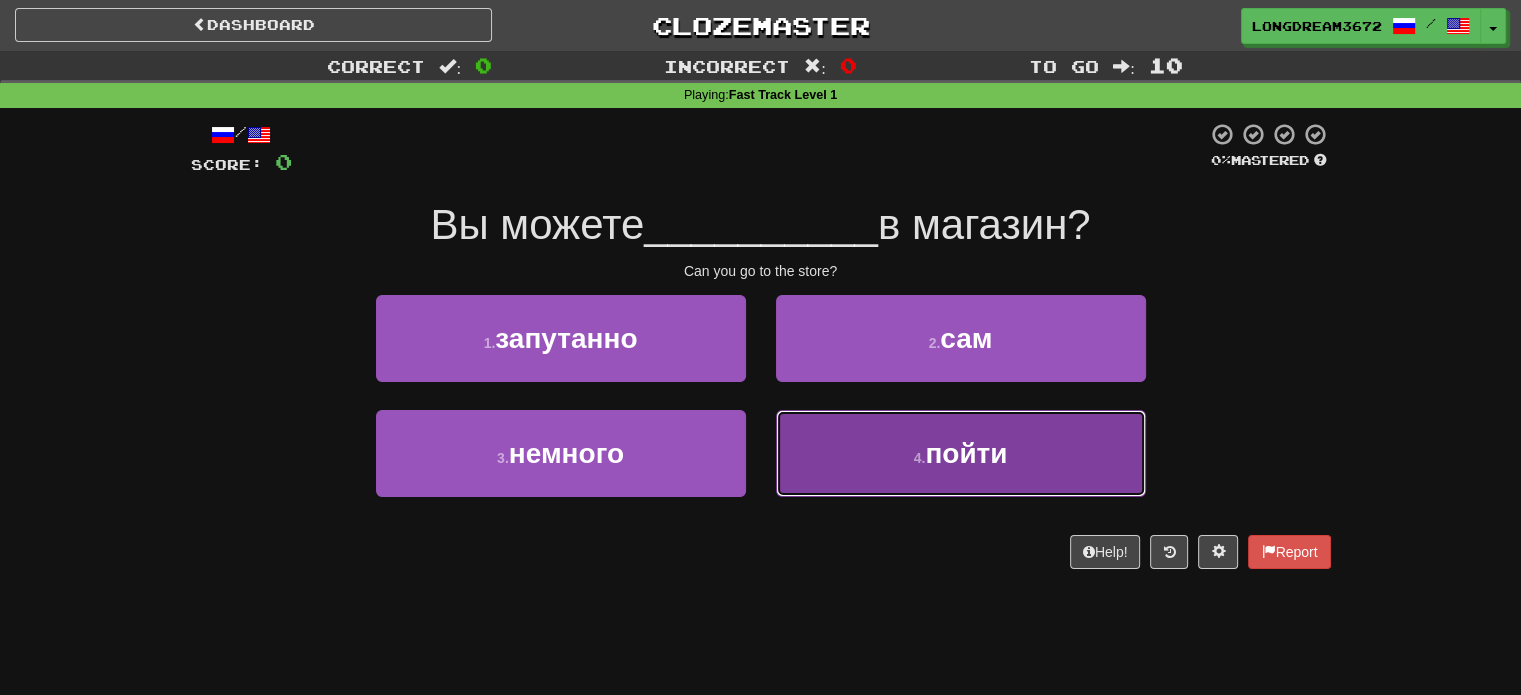 click on "4 .  пойти" at bounding box center (961, 453) 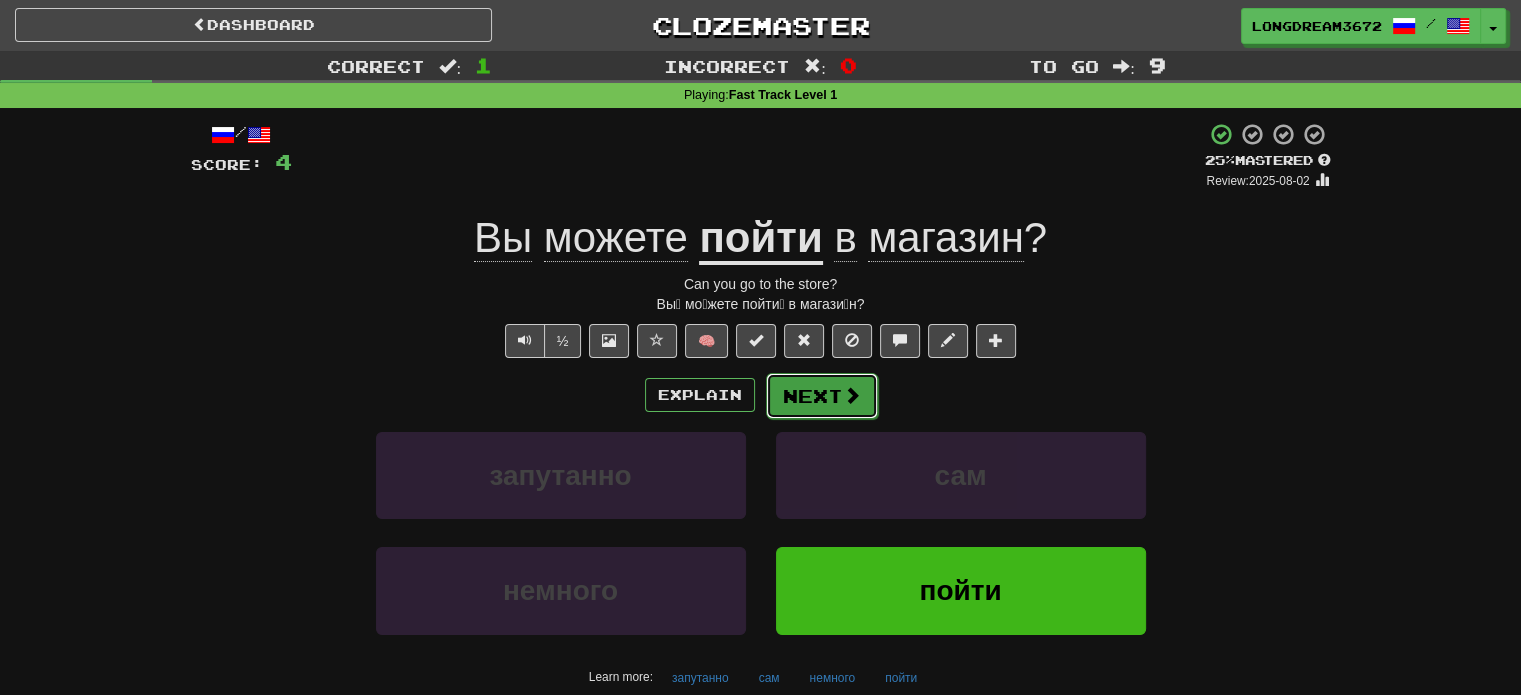 click on "Next" at bounding box center [822, 396] 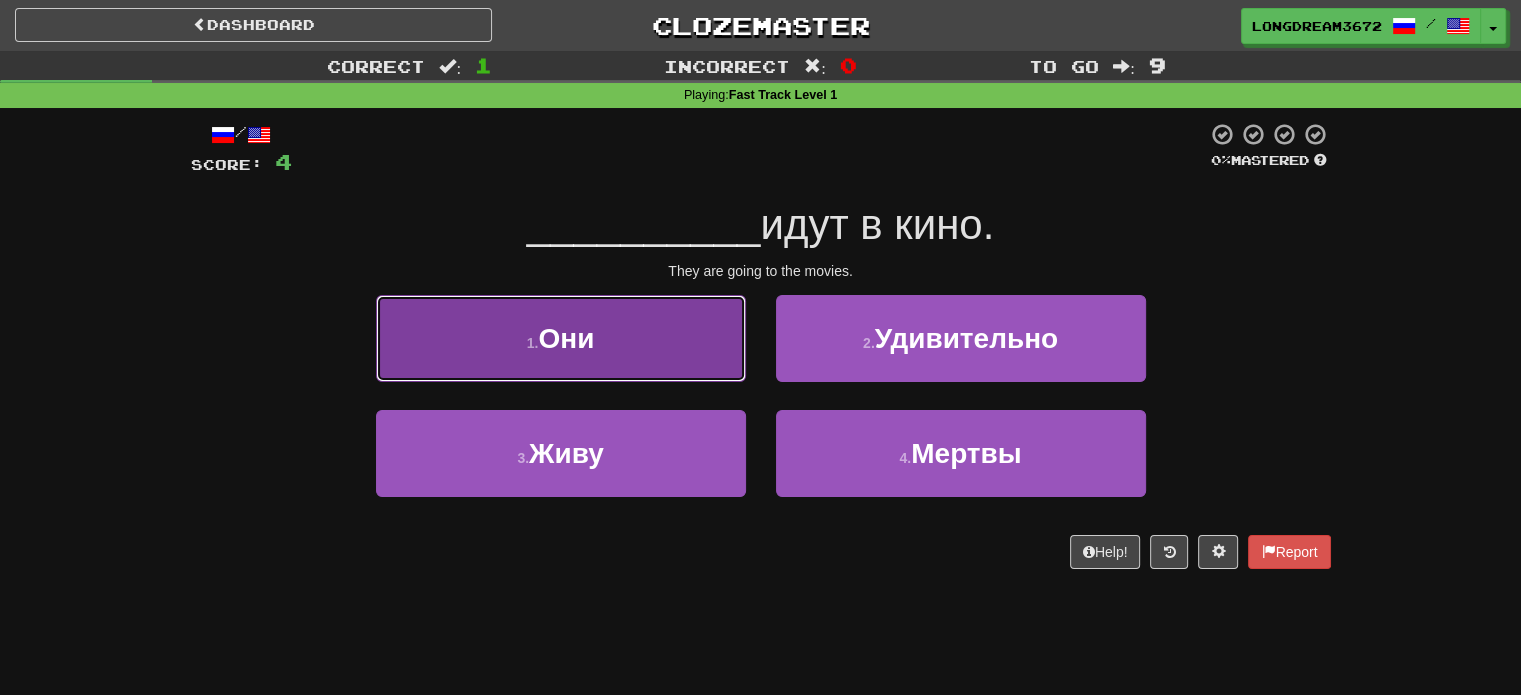 click on "1 .  Они" at bounding box center (561, 338) 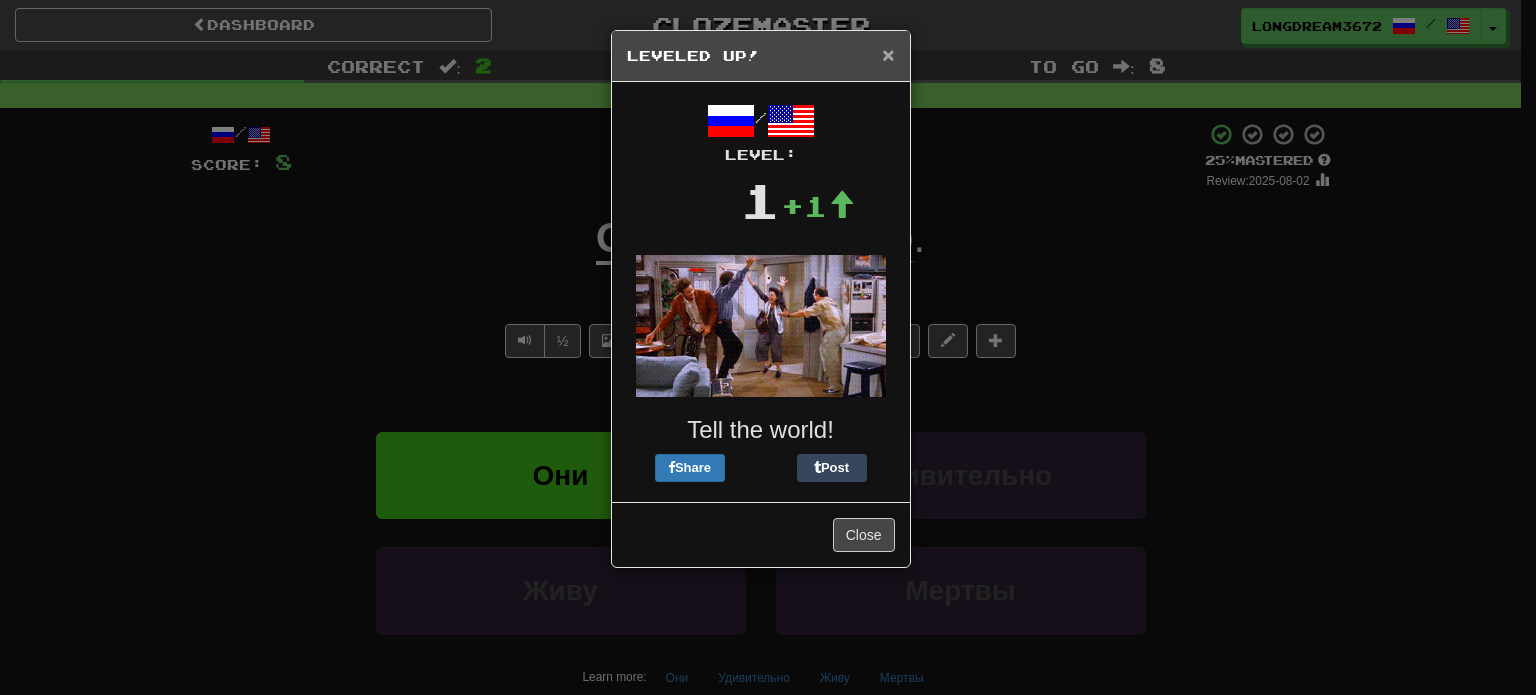 click on "×" at bounding box center (888, 54) 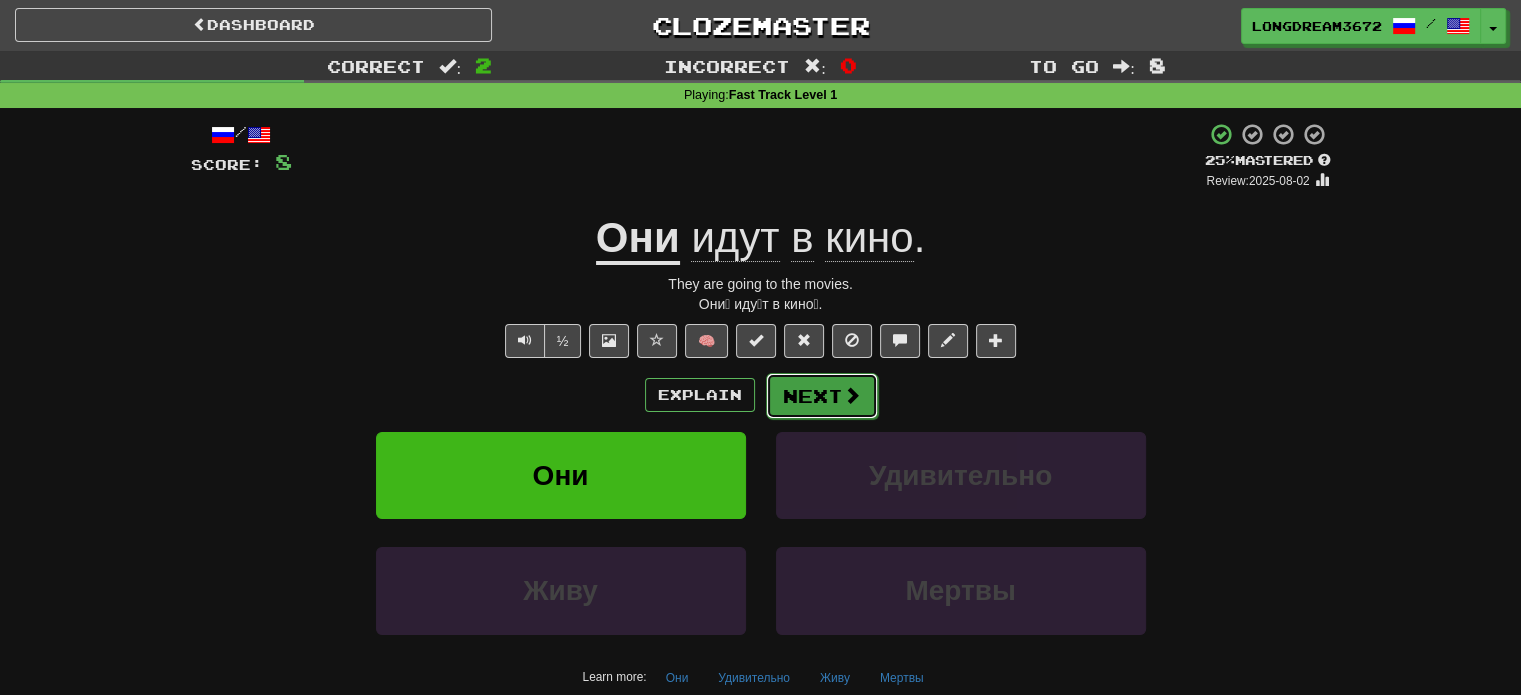 click on "Next" at bounding box center (822, 396) 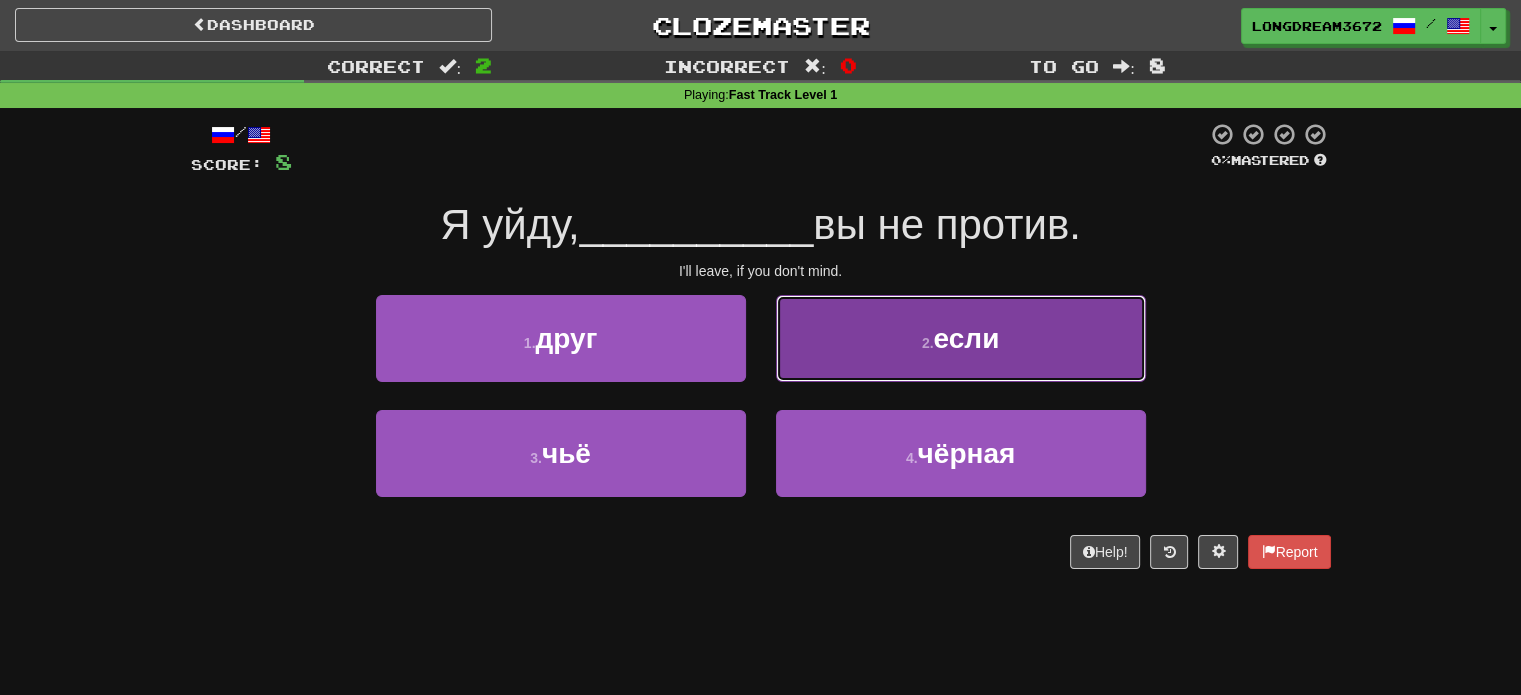 click on "2 .  если" at bounding box center [961, 338] 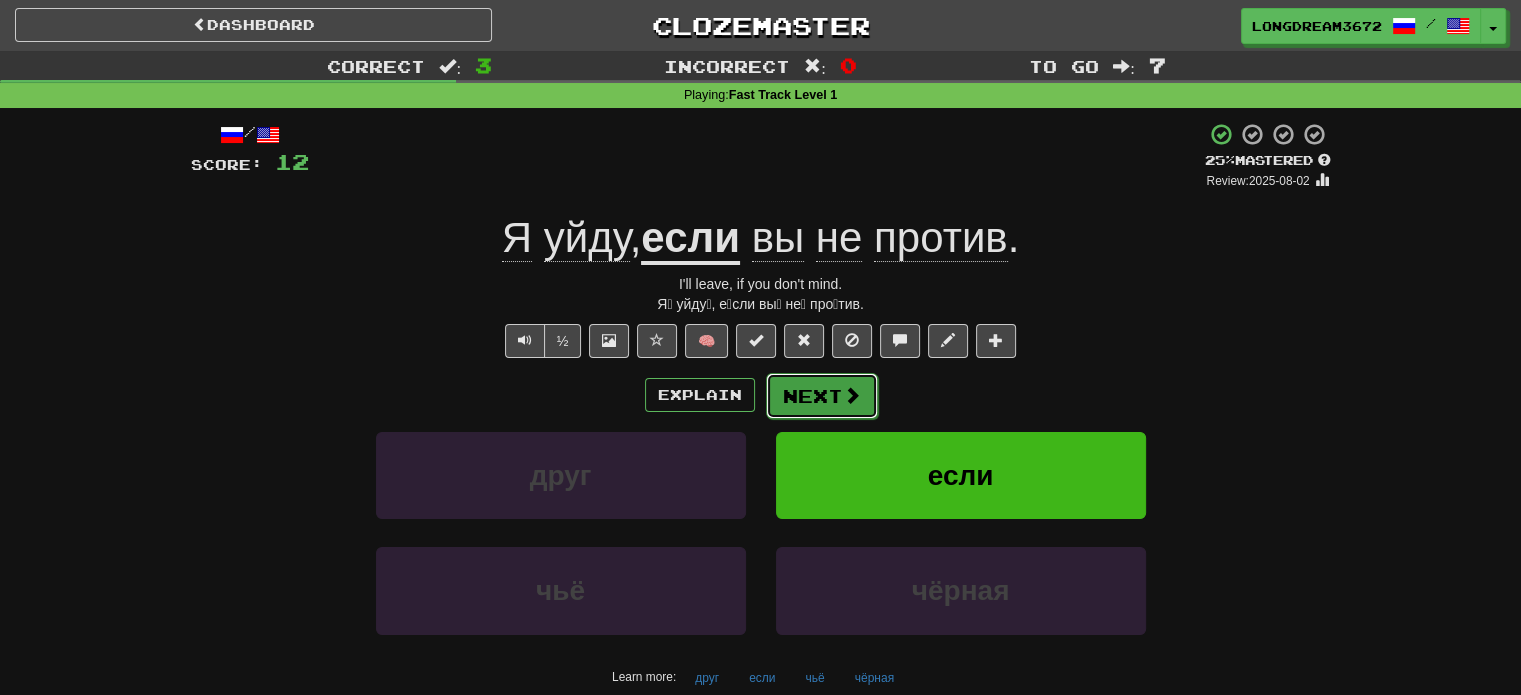 click on "Next" at bounding box center [822, 396] 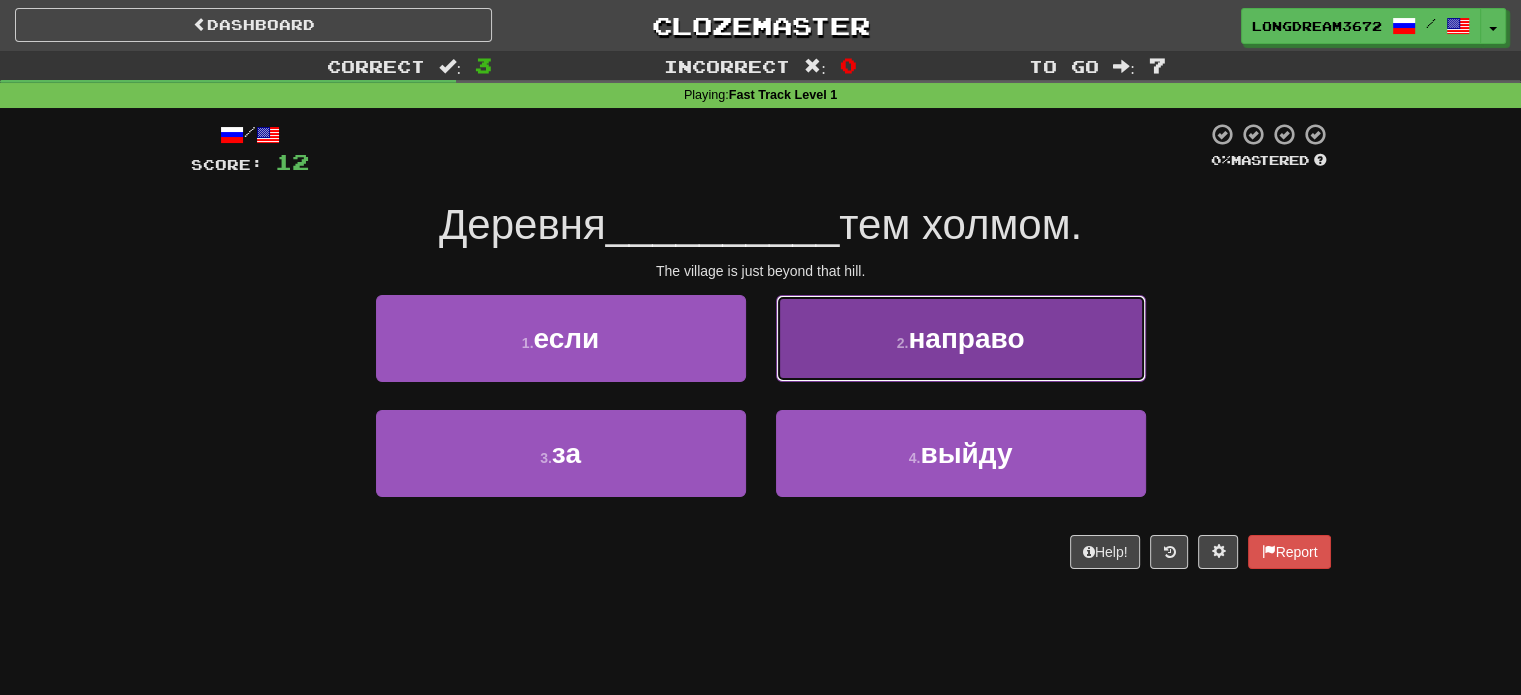click on "2 .  направо" at bounding box center (961, 338) 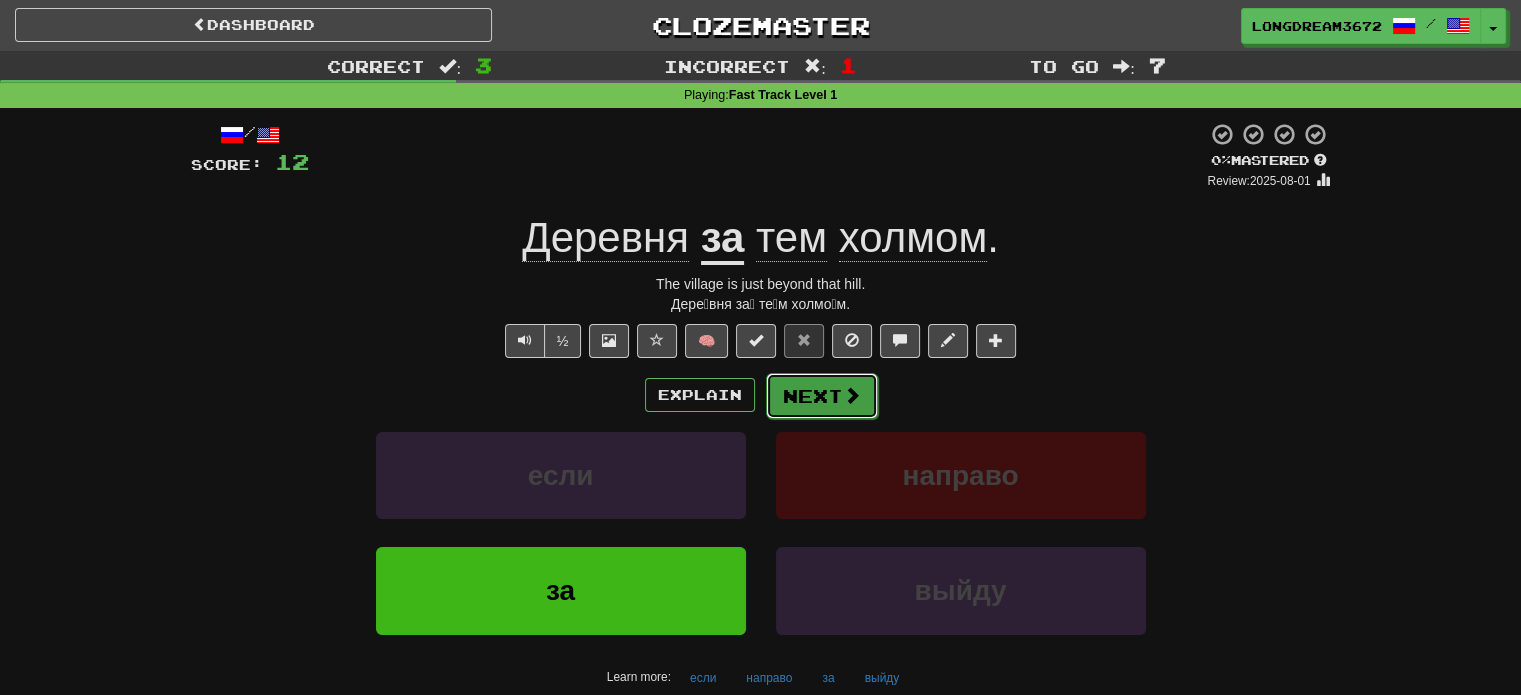 click on "Next" at bounding box center (822, 396) 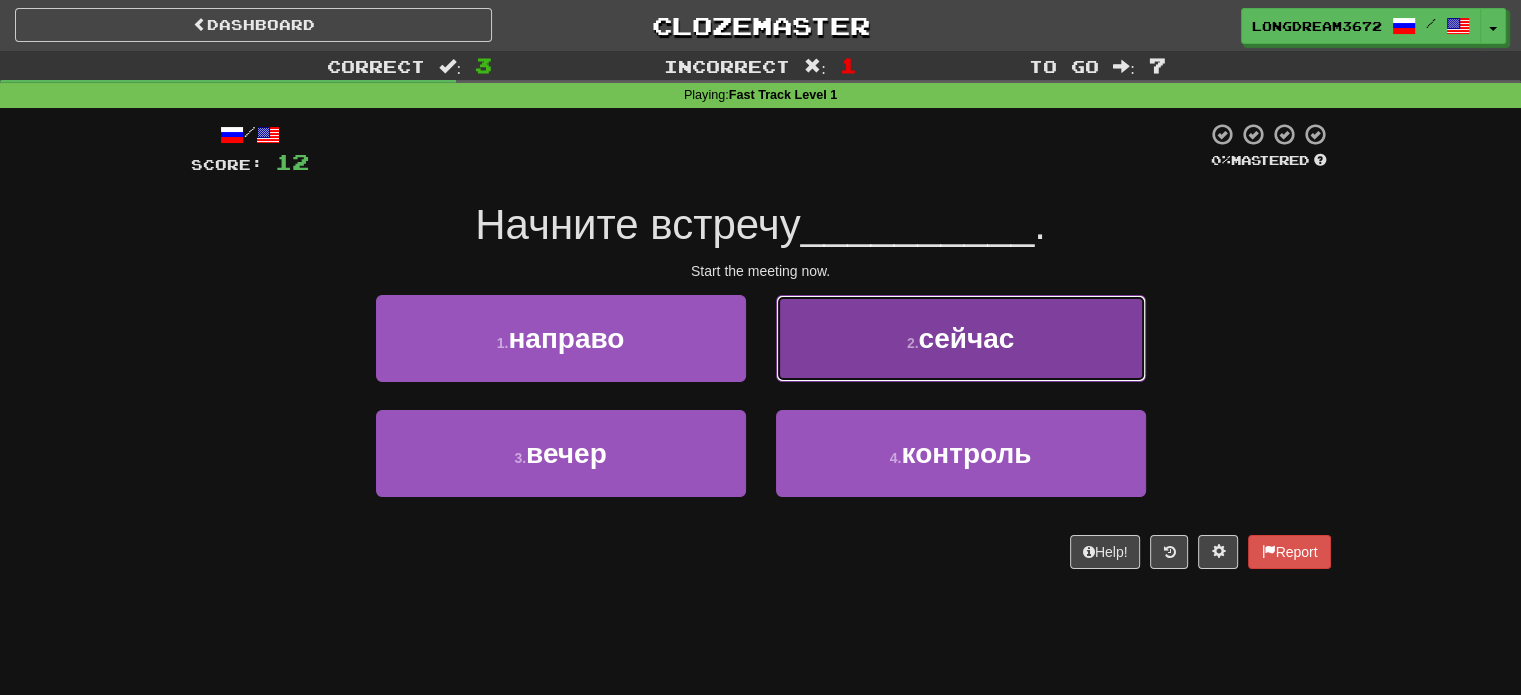 click on "2 .  сейчас" at bounding box center [961, 338] 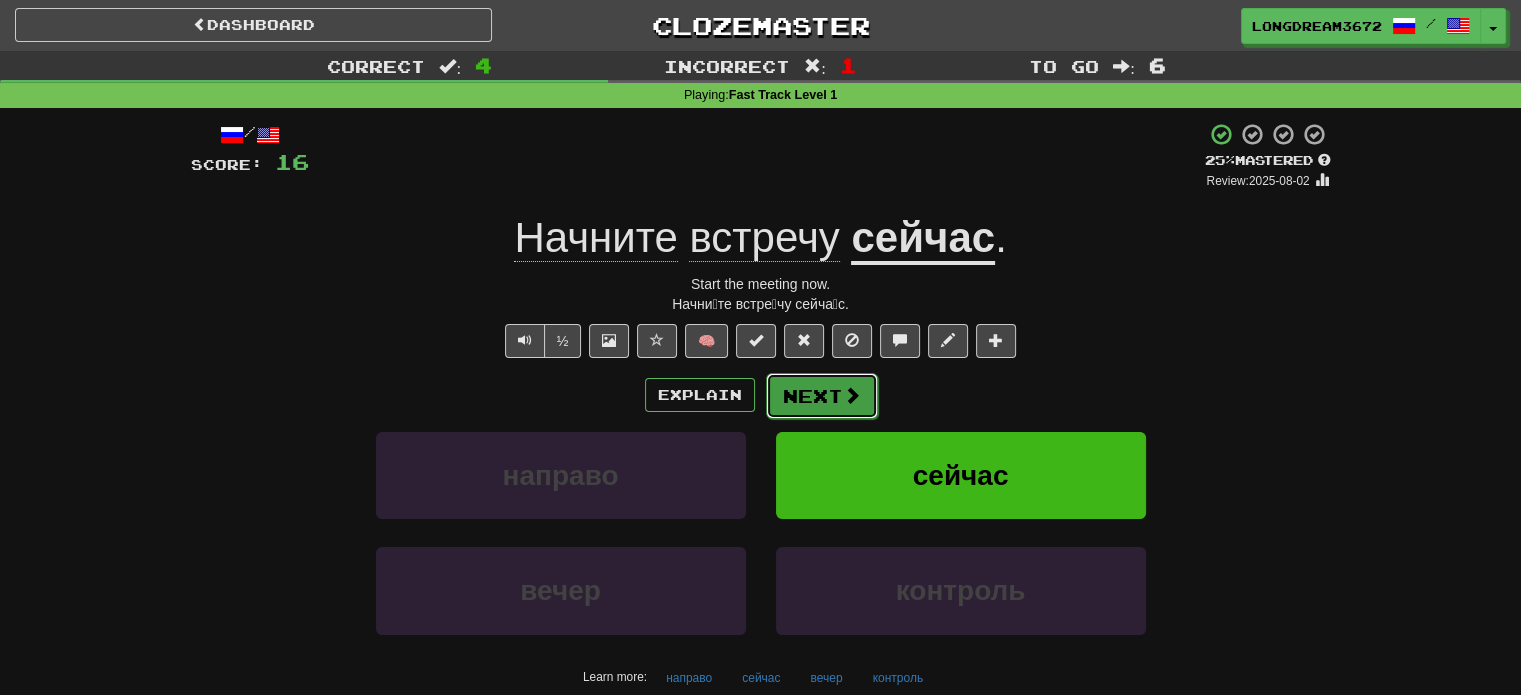 click on "Next" at bounding box center [822, 396] 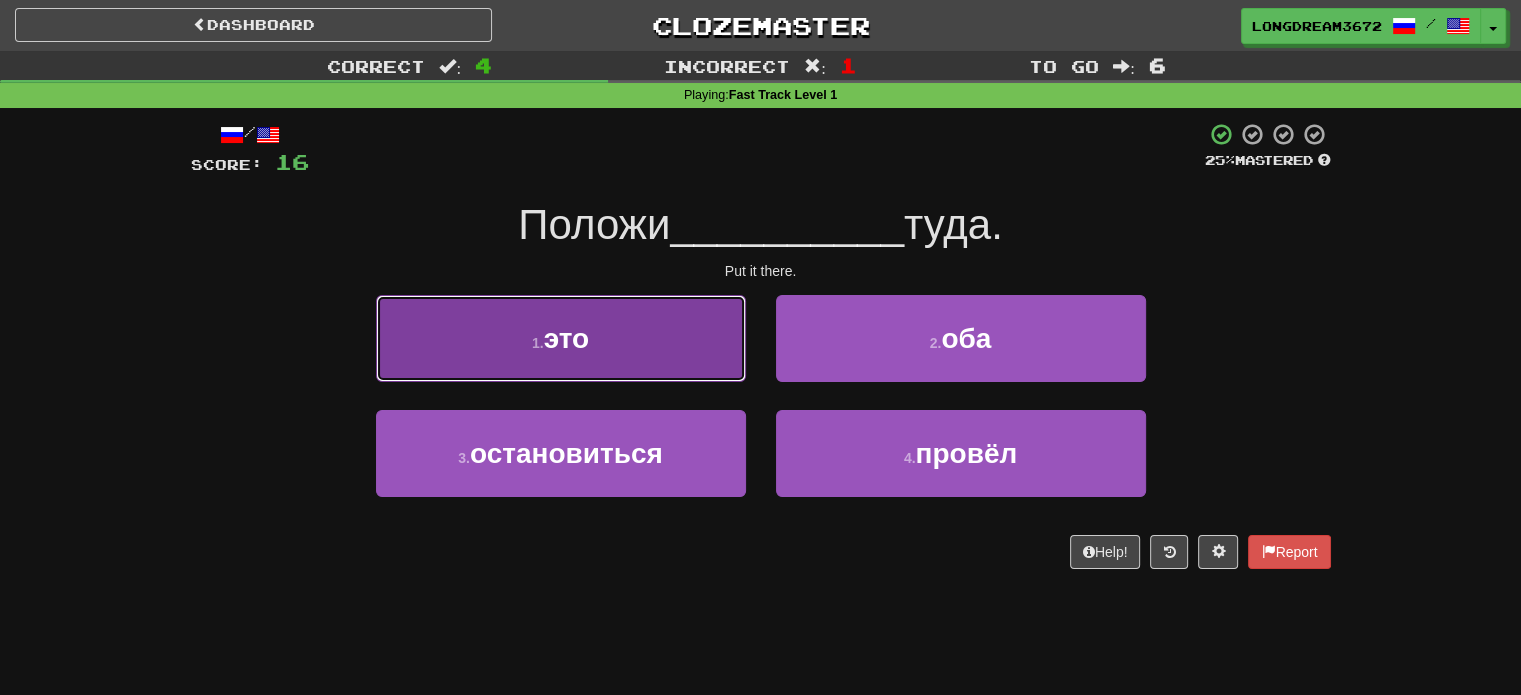click on "1 .  это" at bounding box center (561, 338) 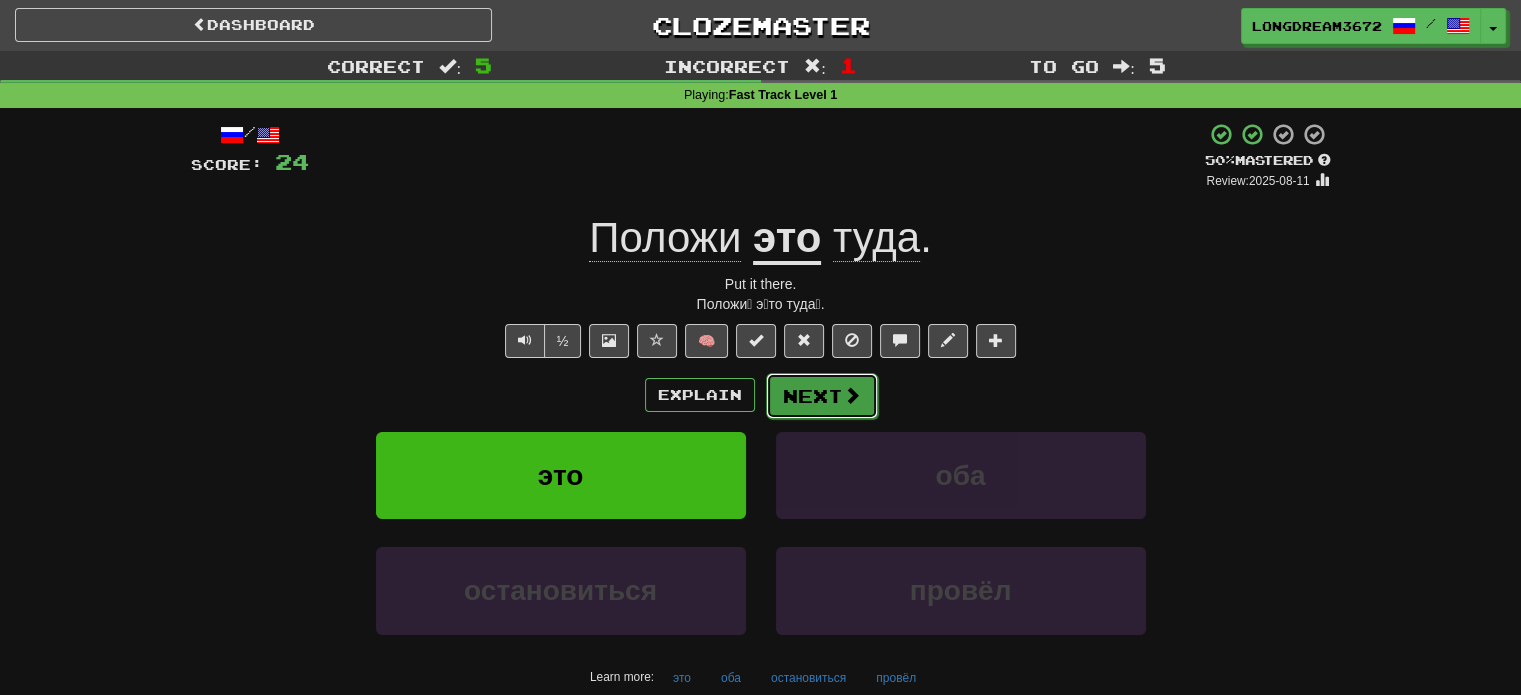 click at bounding box center (852, 395) 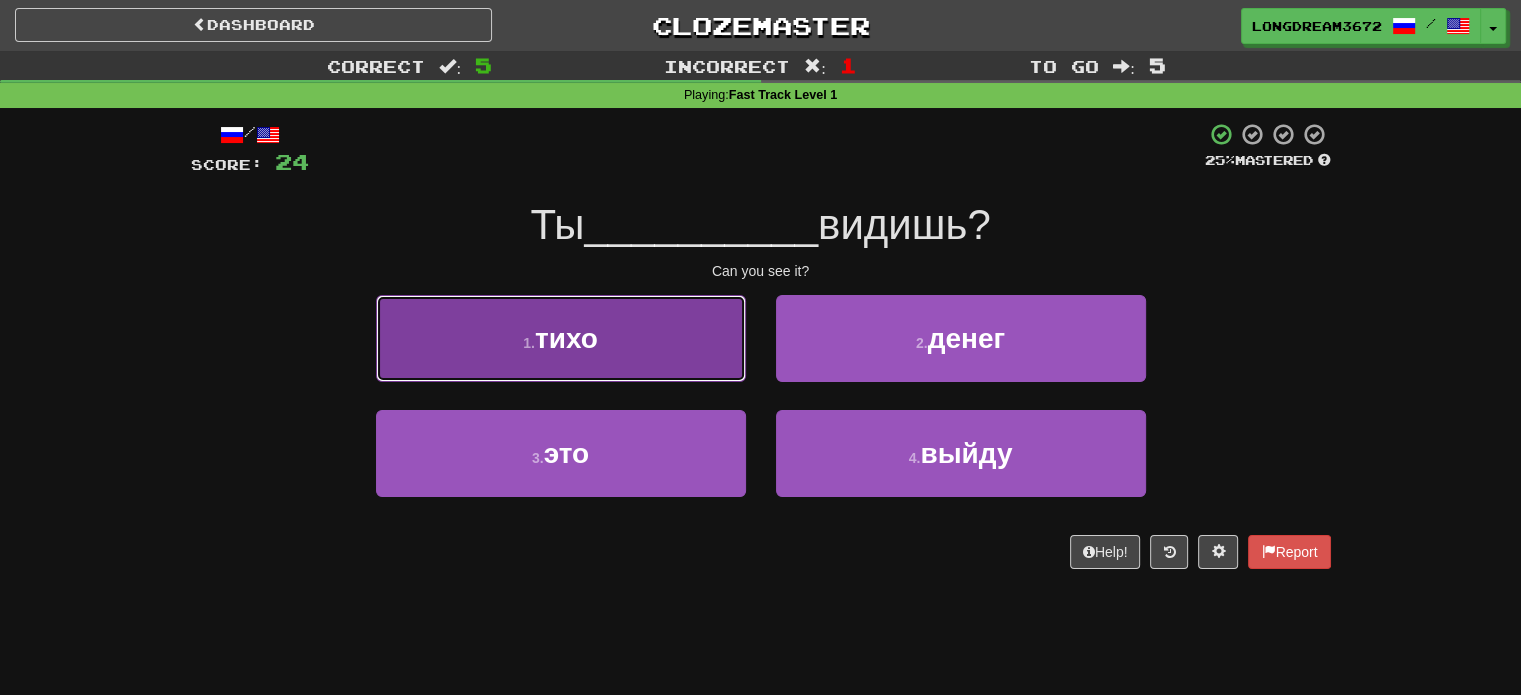 click on "1 .  тихо" at bounding box center [561, 338] 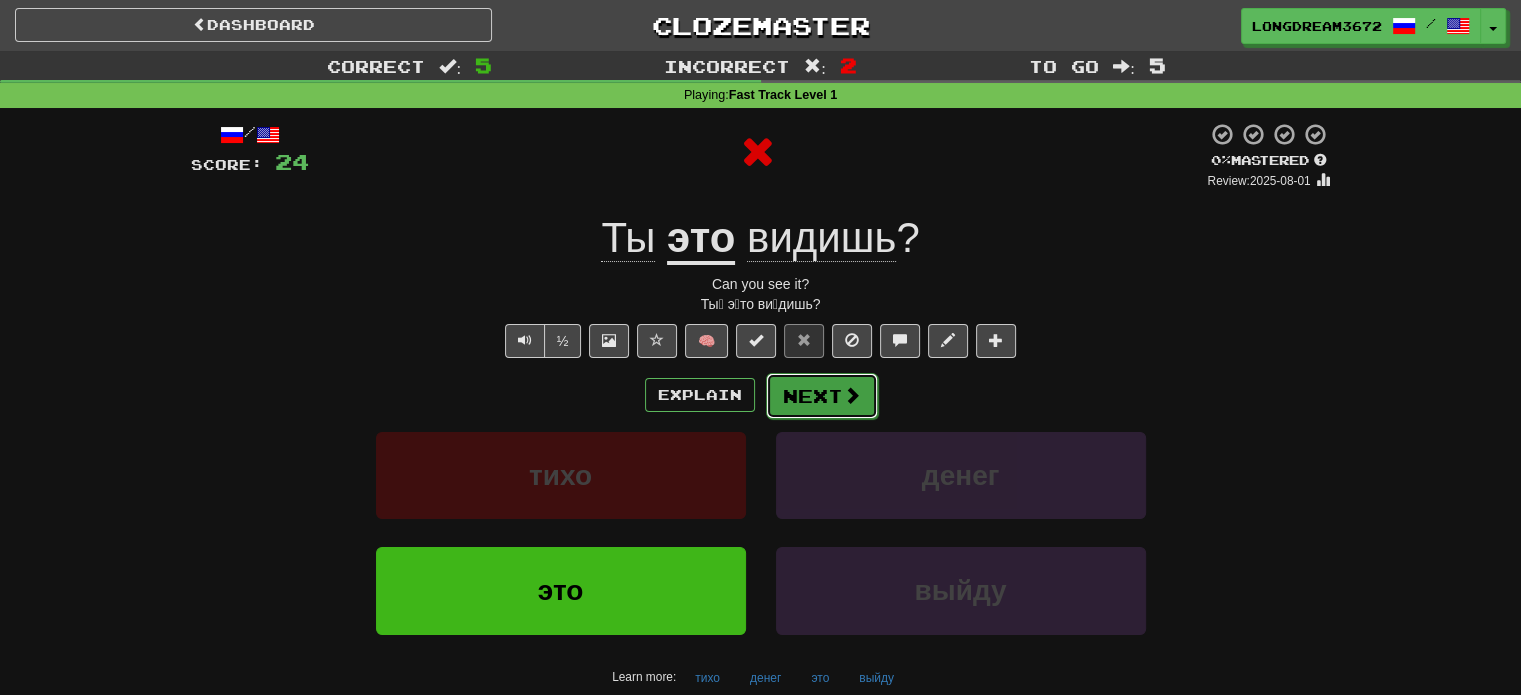 click on "Next" at bounding box center (822, 396) 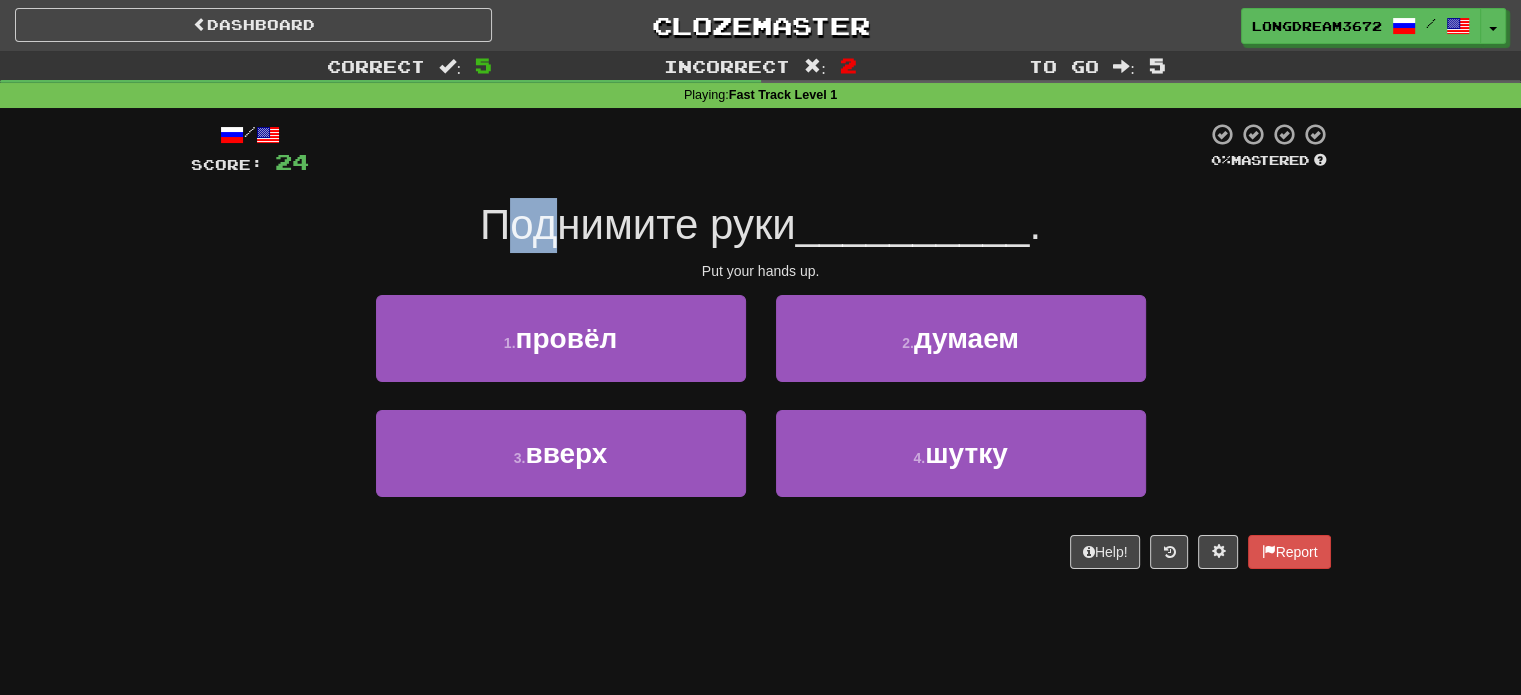 drag, startPoint x: 489, startPoint y: 239, endPoint x: 556, endPoint y: 239, distance: 67 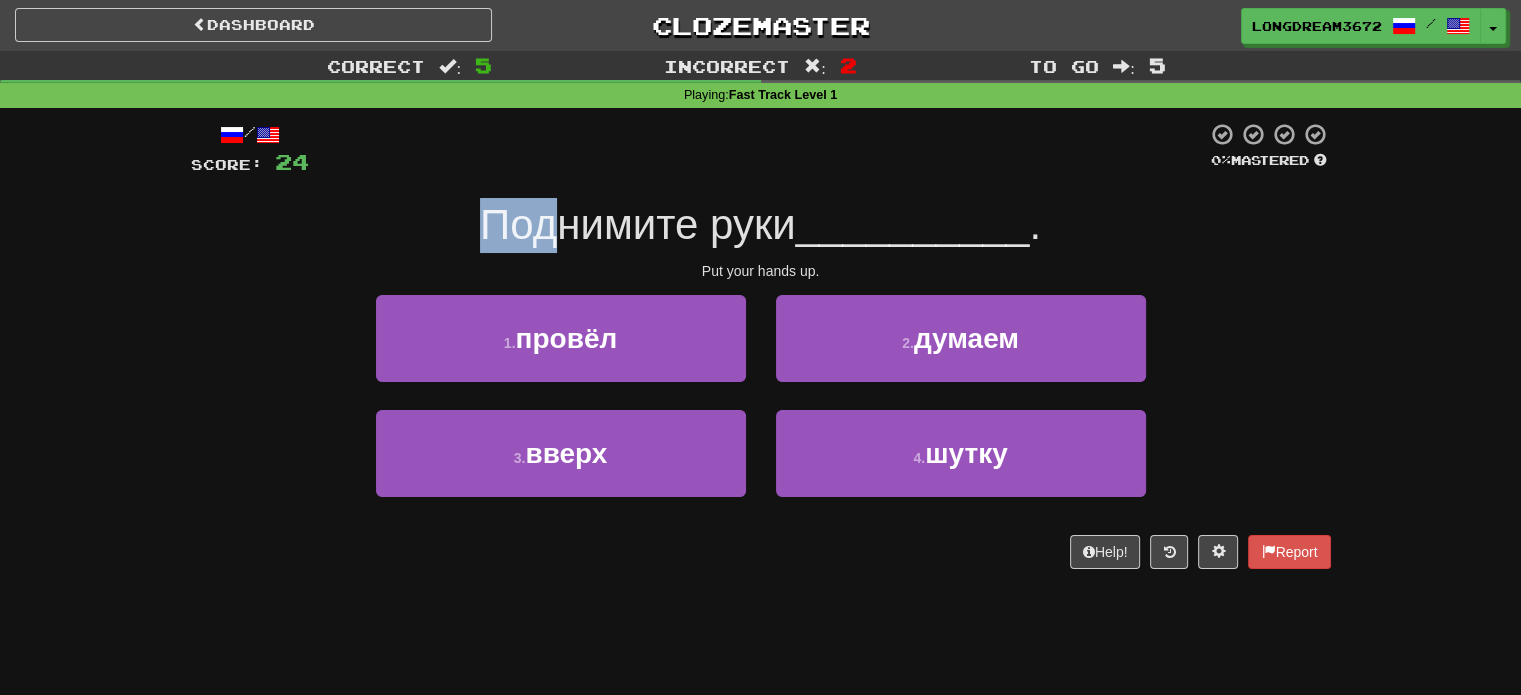 drag, startPoint x: 482, startPoint y: 235, endPoint x: 541, endPoint y: 243, distance: 59.5399 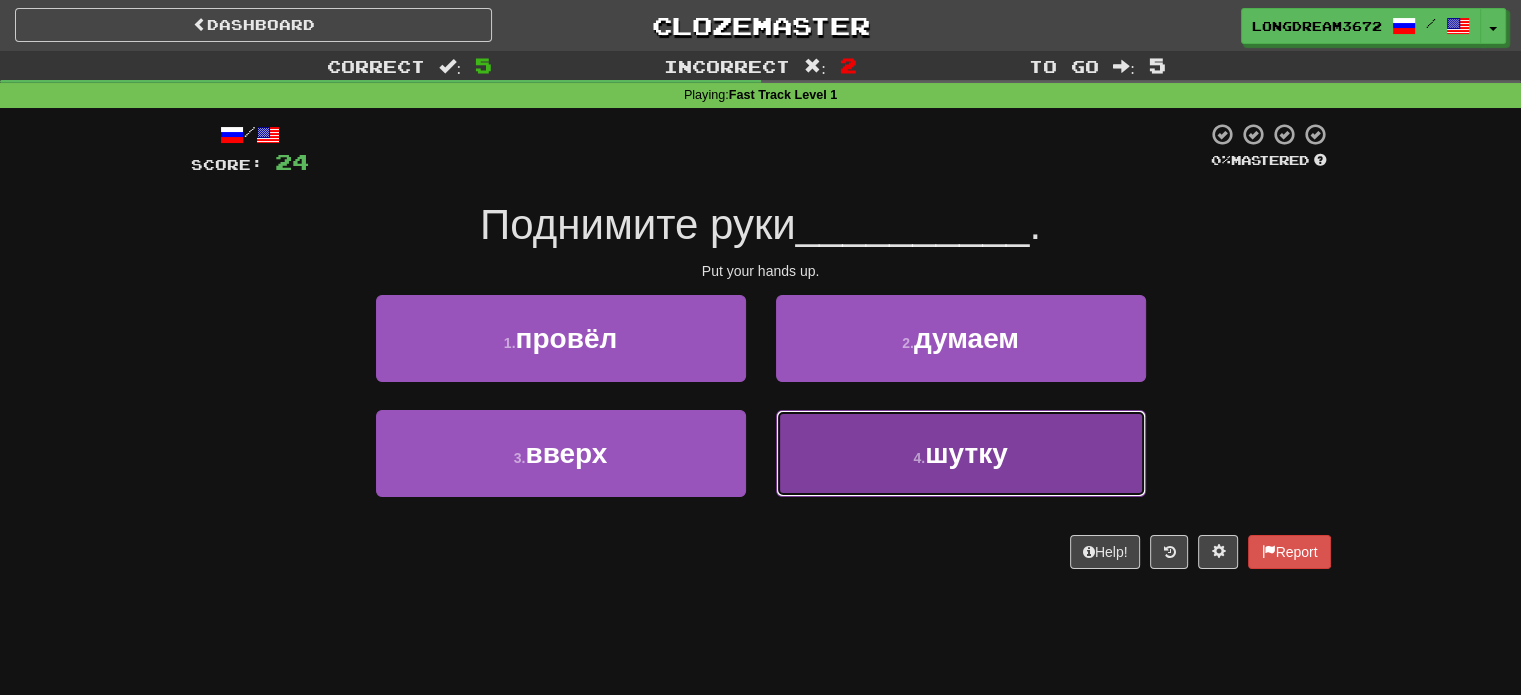 click on "4 .  шутку" at bounding box center (961, 453) 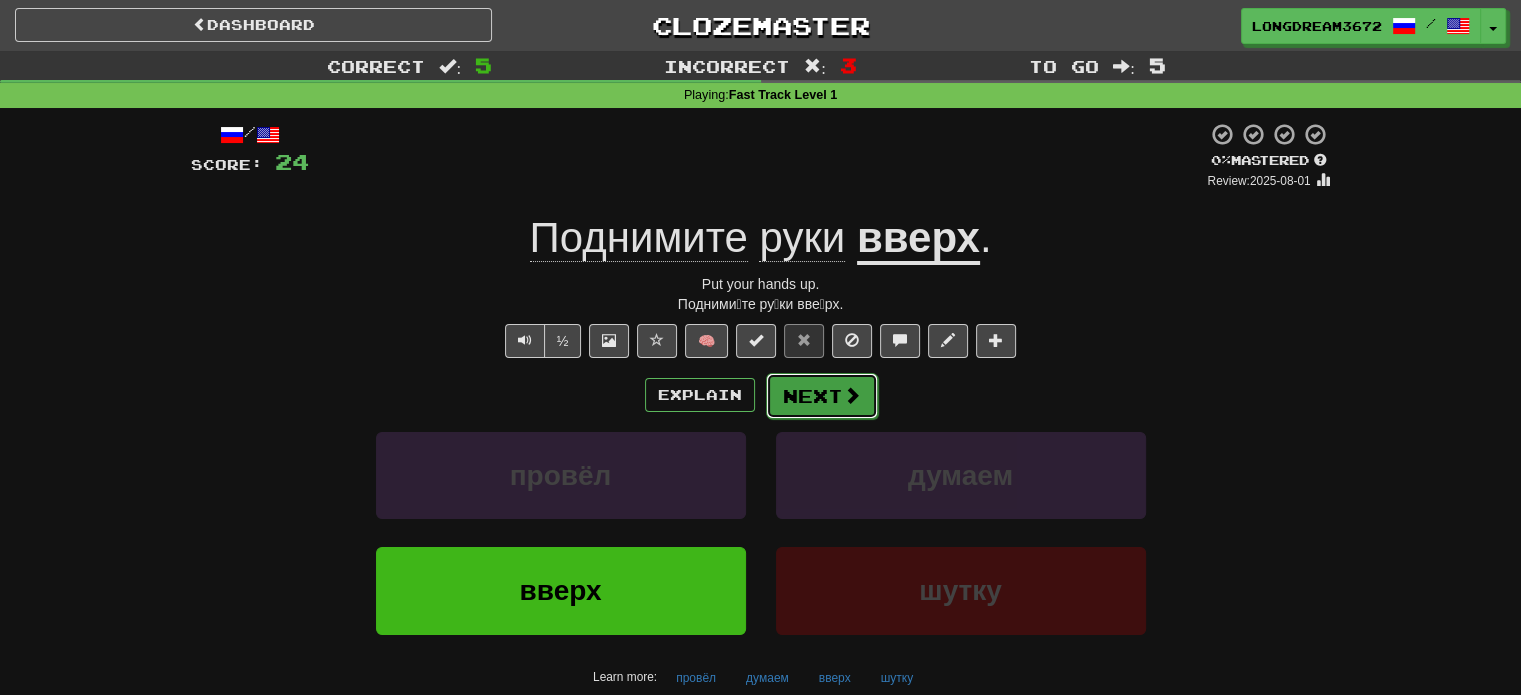 click on "Next" at bounding box center [822, 396] 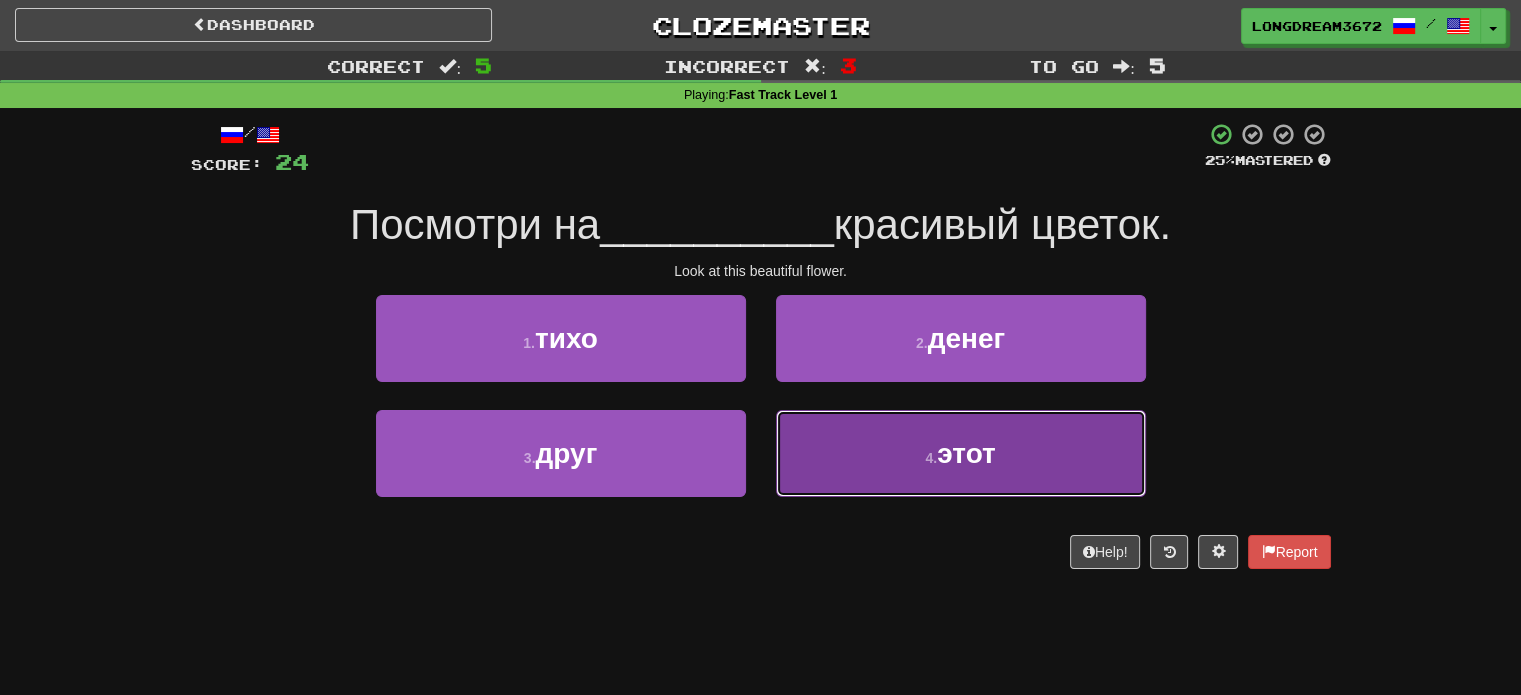 click on "4 .  этот" at bounding box center [961, 453] 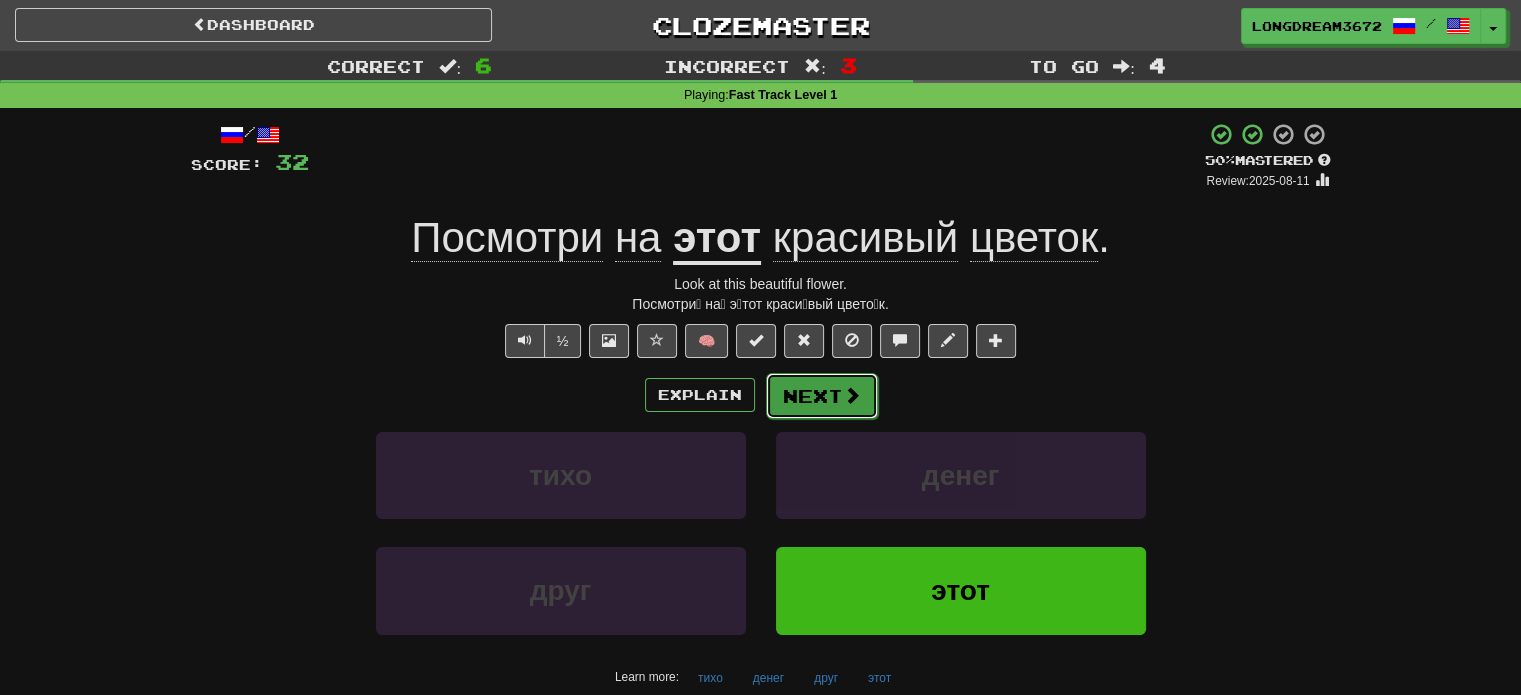 click on "Next" at bounding box center (822, 396) 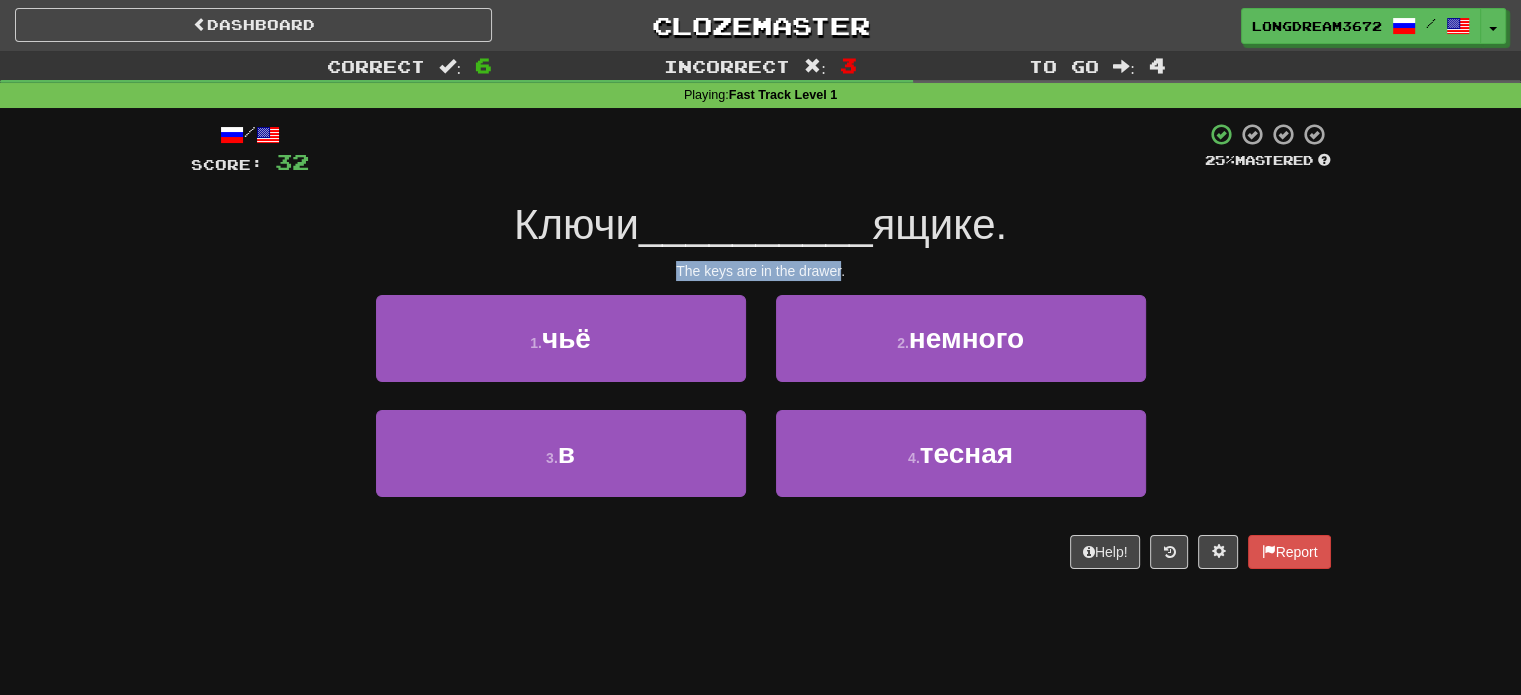 drag, startPoint x: 840, startPoint y: 269, endPoint x: 672, endPoint y: 265, distance: 168.0476 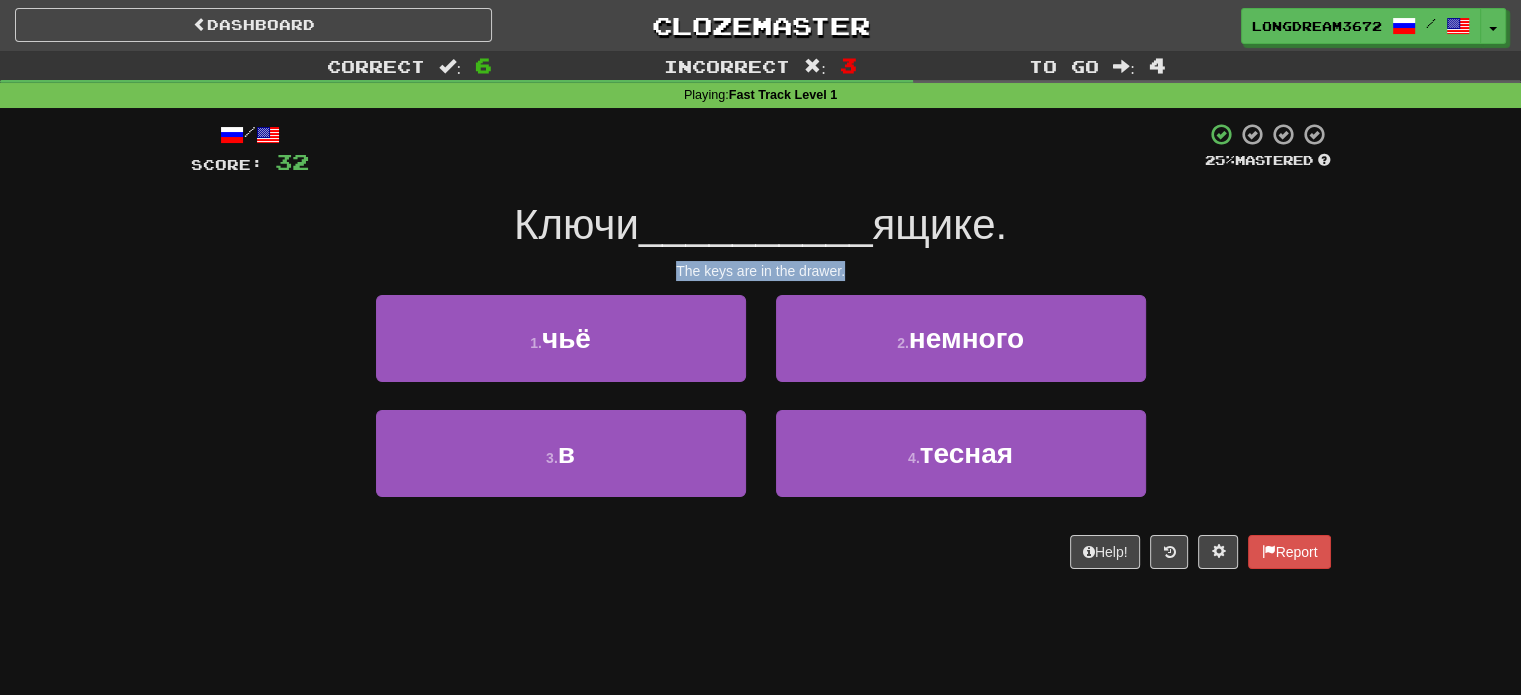 drag, startPoint x: 843, startPoint y: 266, endPoint x: 673, endPoint y: 271, distance: 170.07352 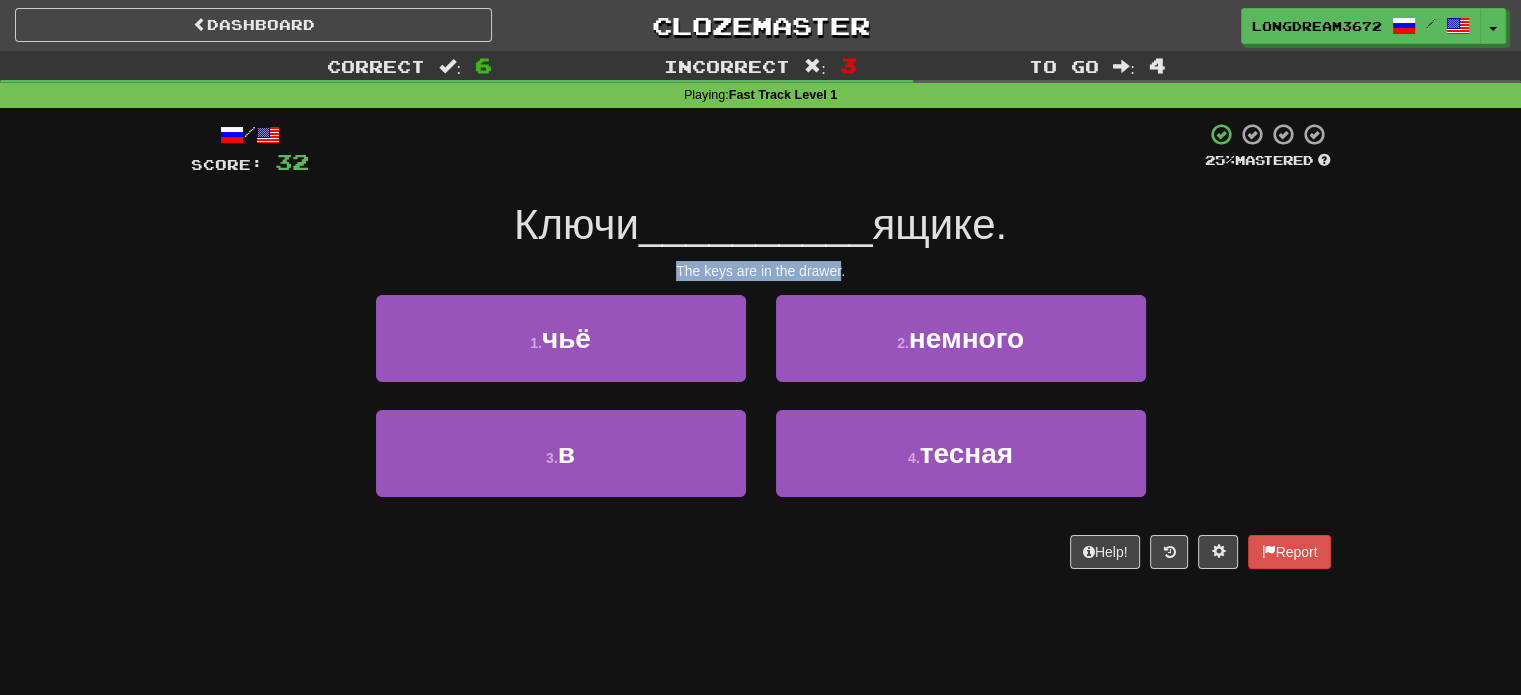 drag, startPoint x: 687, startPoint y: 271, endPoint x: 845, endPoint y: 275, distance: 158.05063 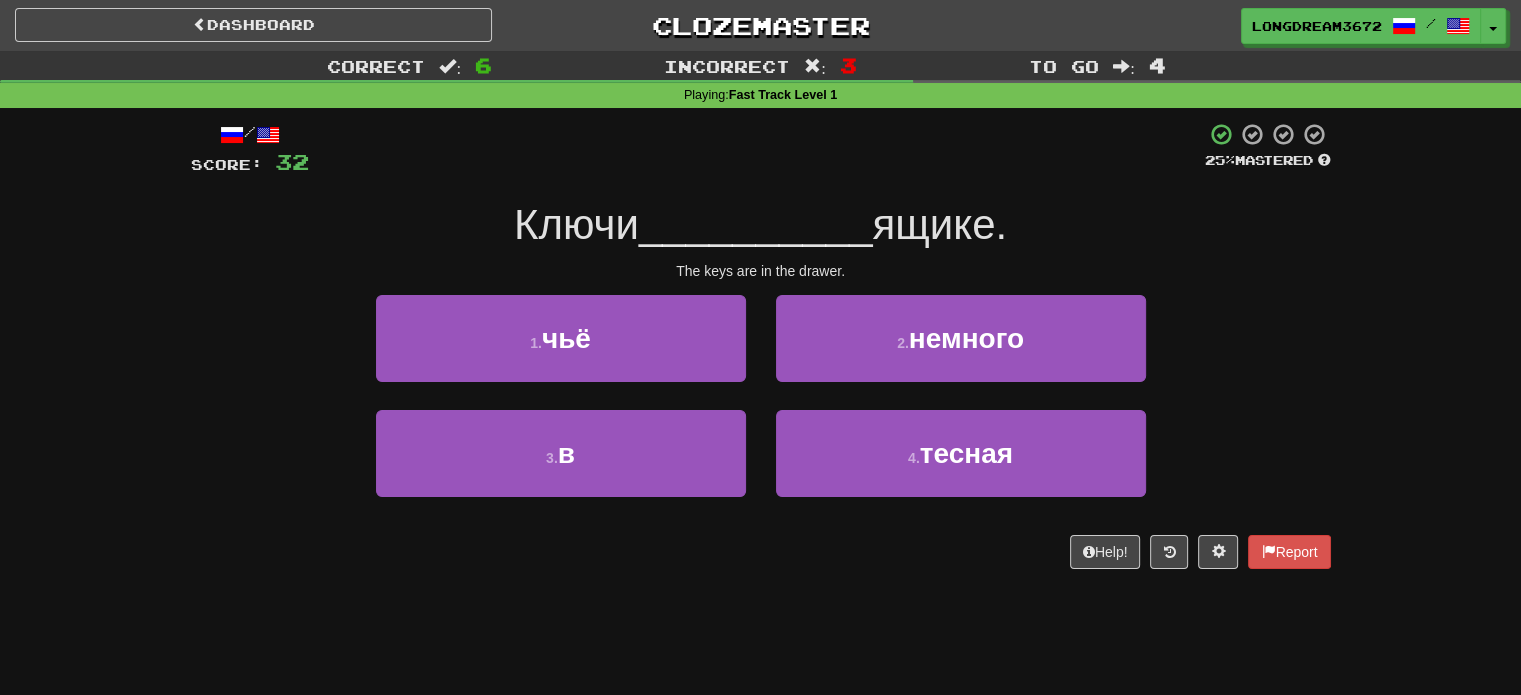 click on "The keys are in the drawer." at bounding box center [761, 271] 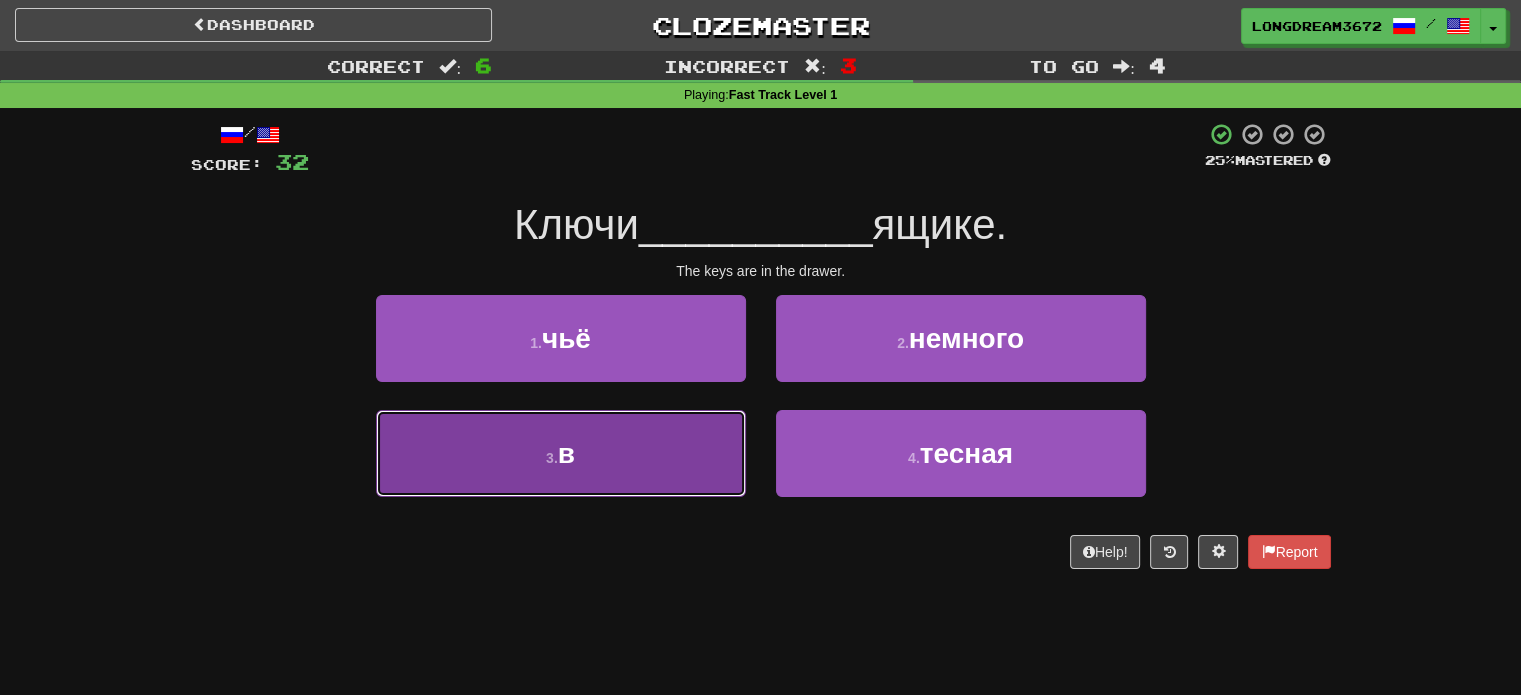 click on "3 .  в" at bounding box center [561, 453] 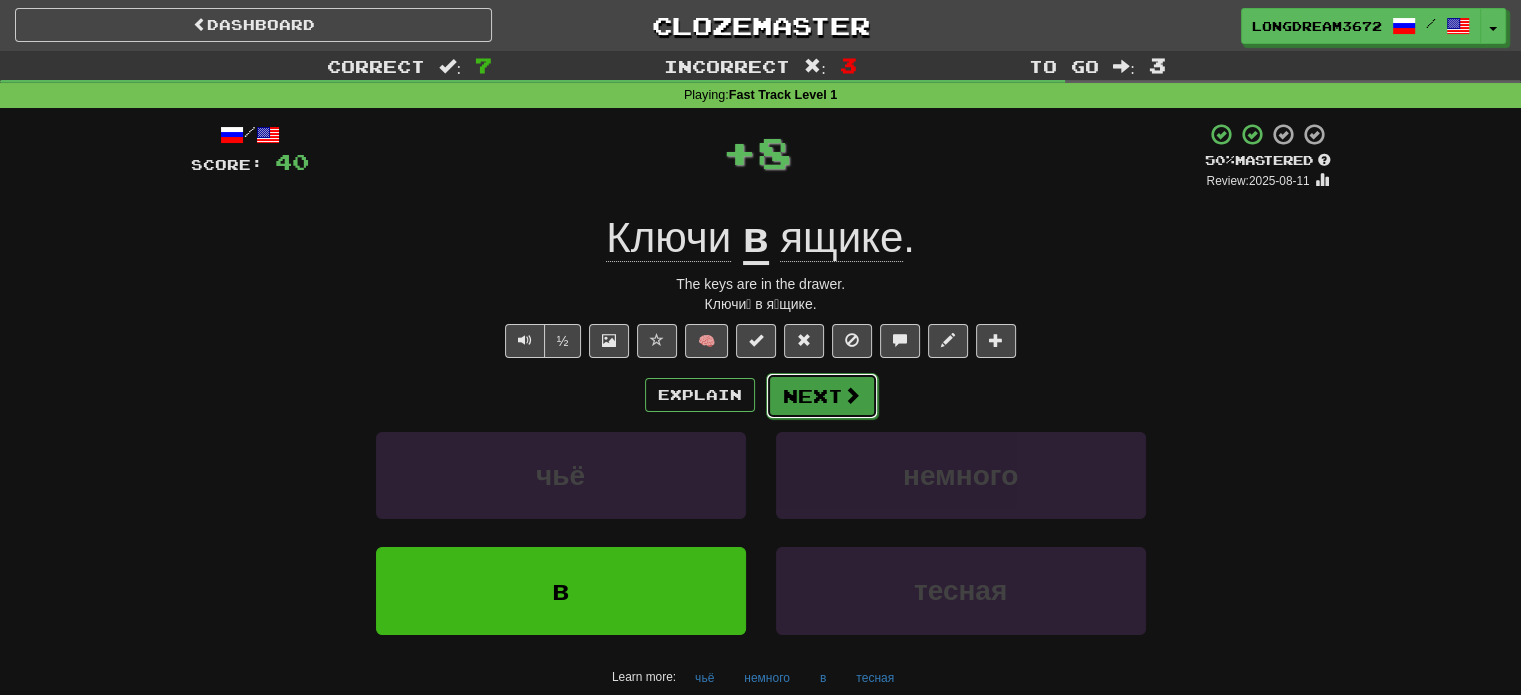 click at bounding box center (852, 395) 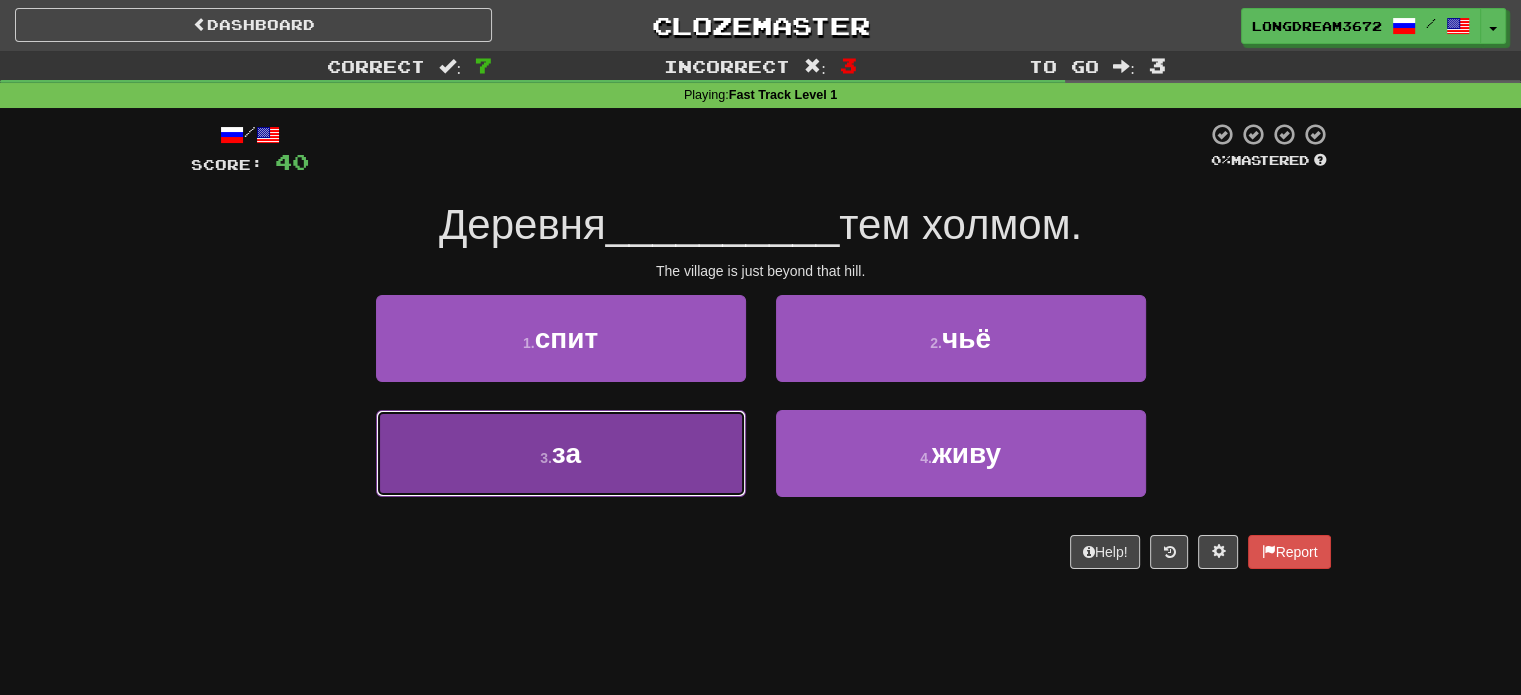 click on "3 .  за" at bounding box center [561, 453] 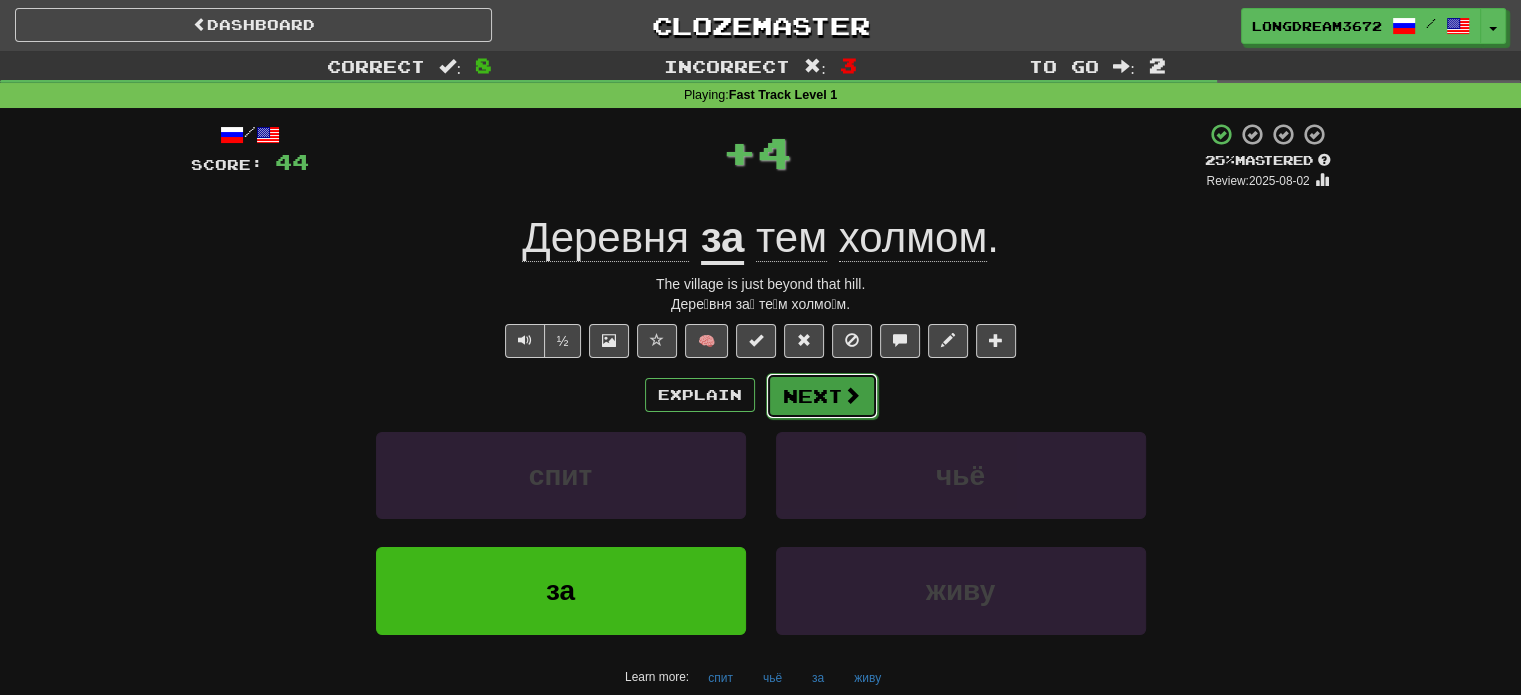 click on "Next" at bounding box center (822, 396) 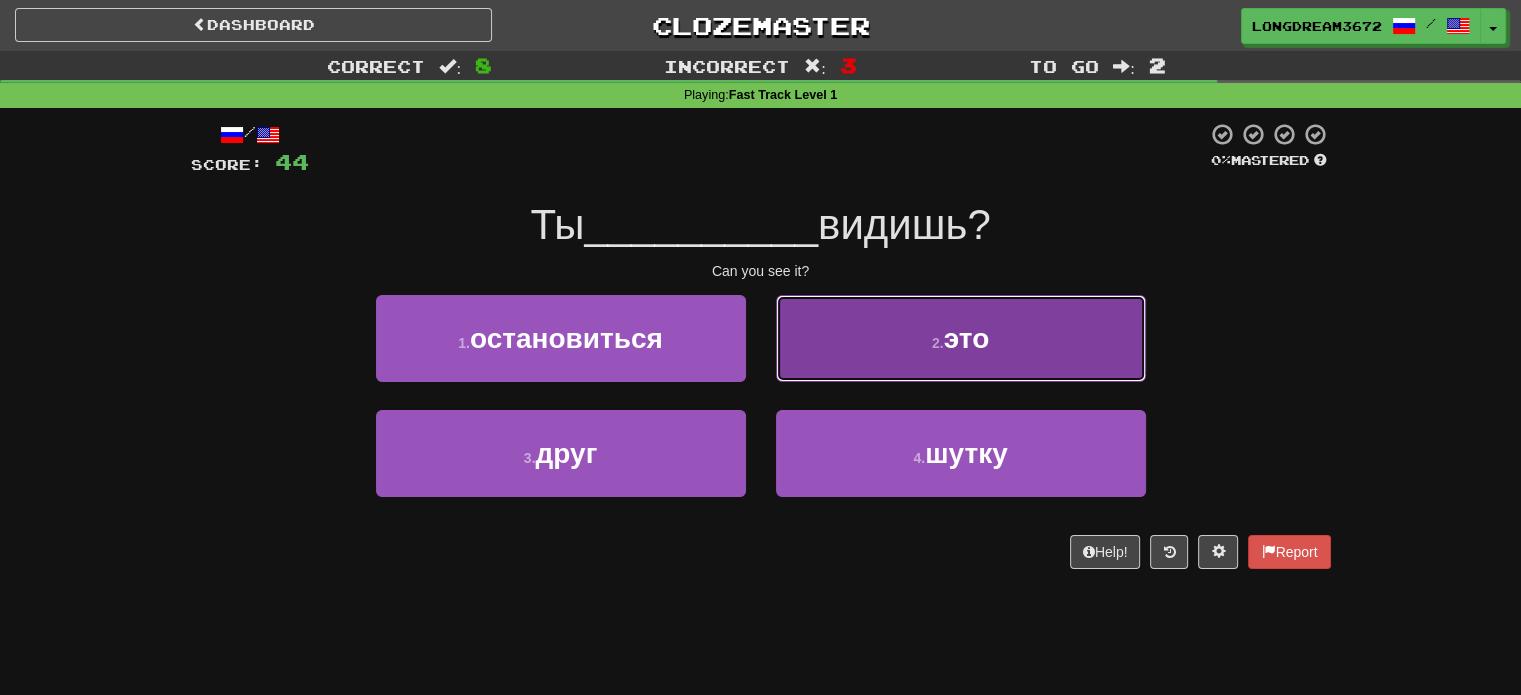 click on "2 .  это" at bounding box center [961, 338] 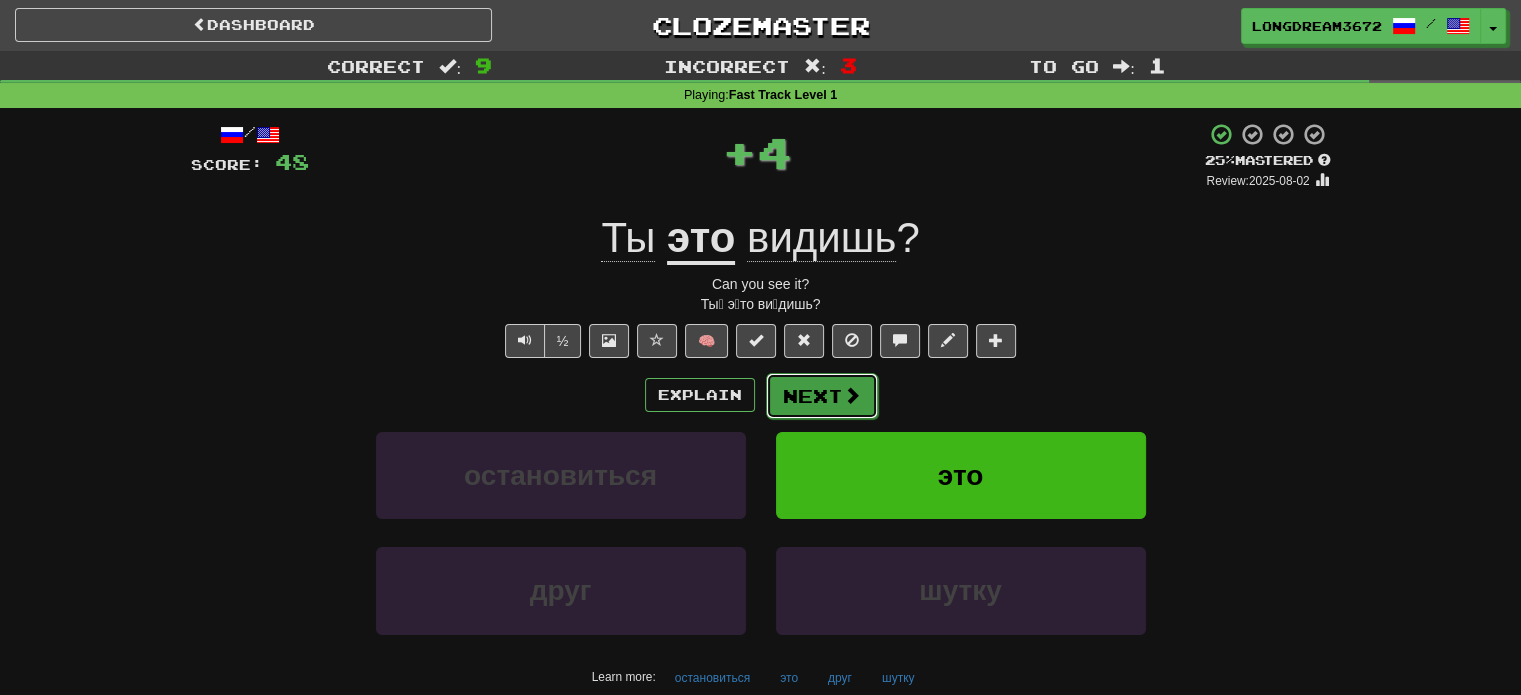 click on "Next" at bounding box center (822, 396) 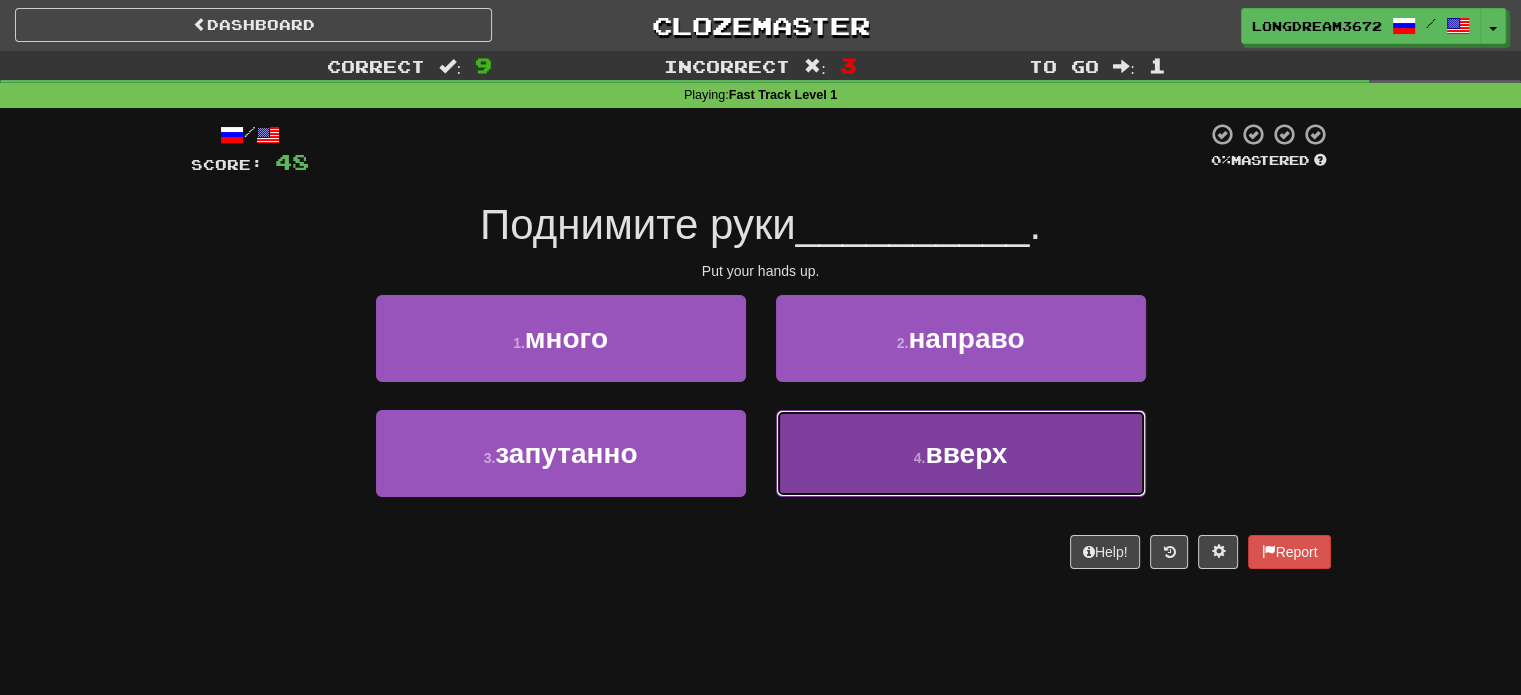 click on "4 .  вверх" at bounding box center [961, 453] 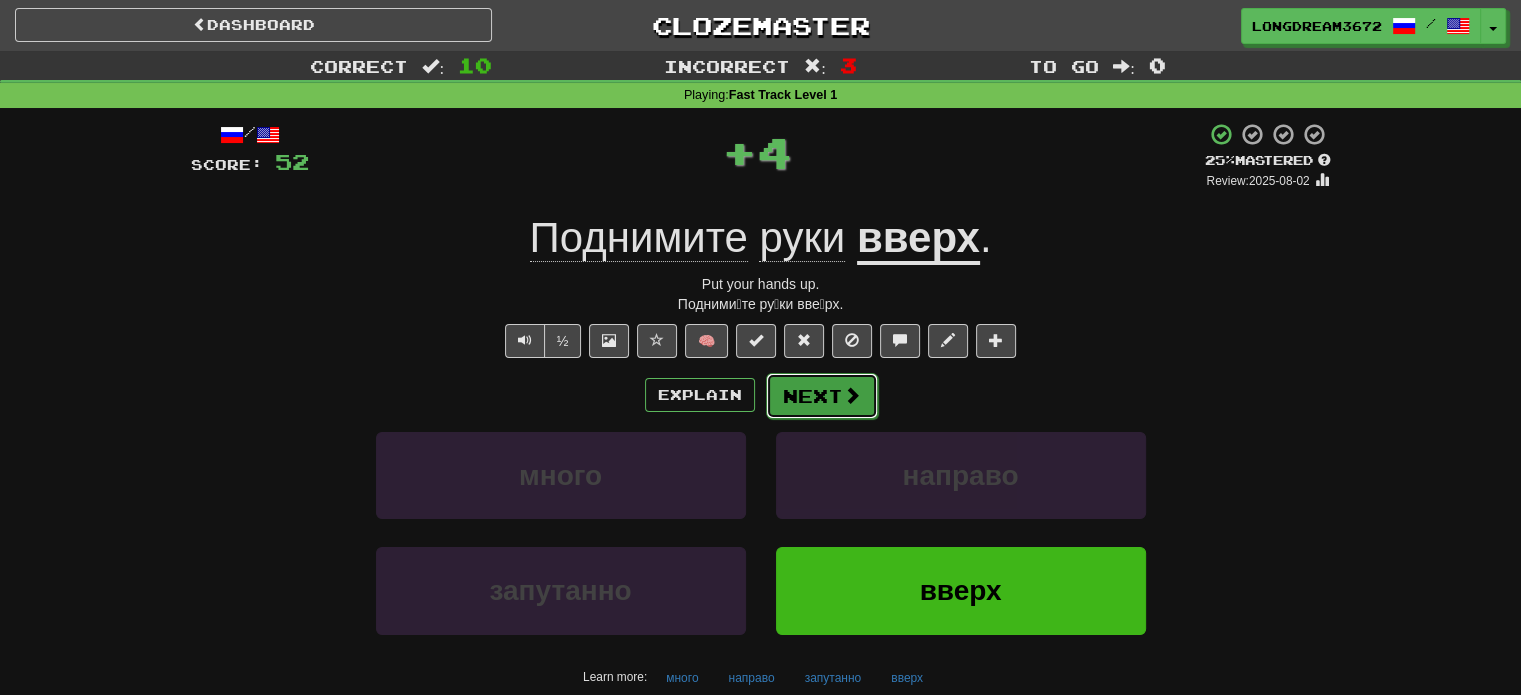 click on "Next" at bounding box center (822, 396) 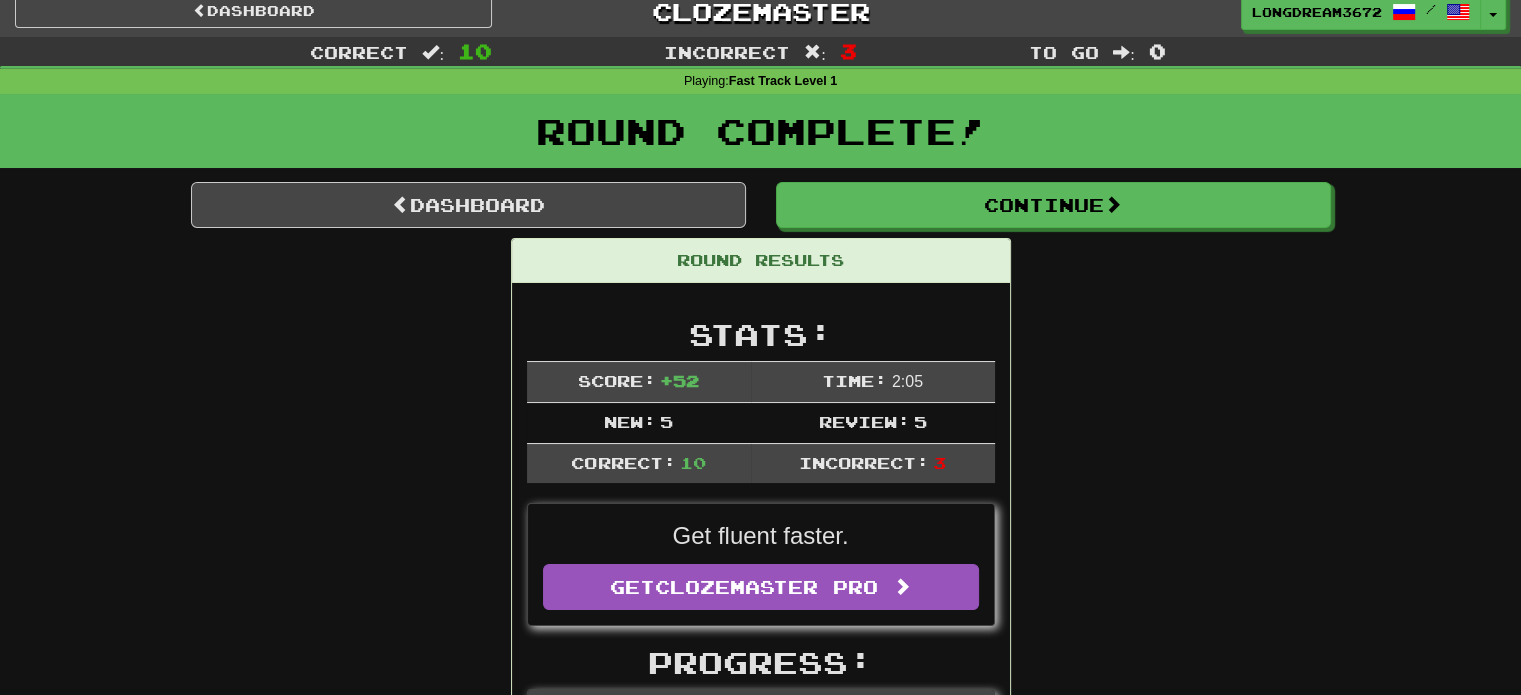 scroll, scrollTop: 0, scrollLeft: 0, axis: both 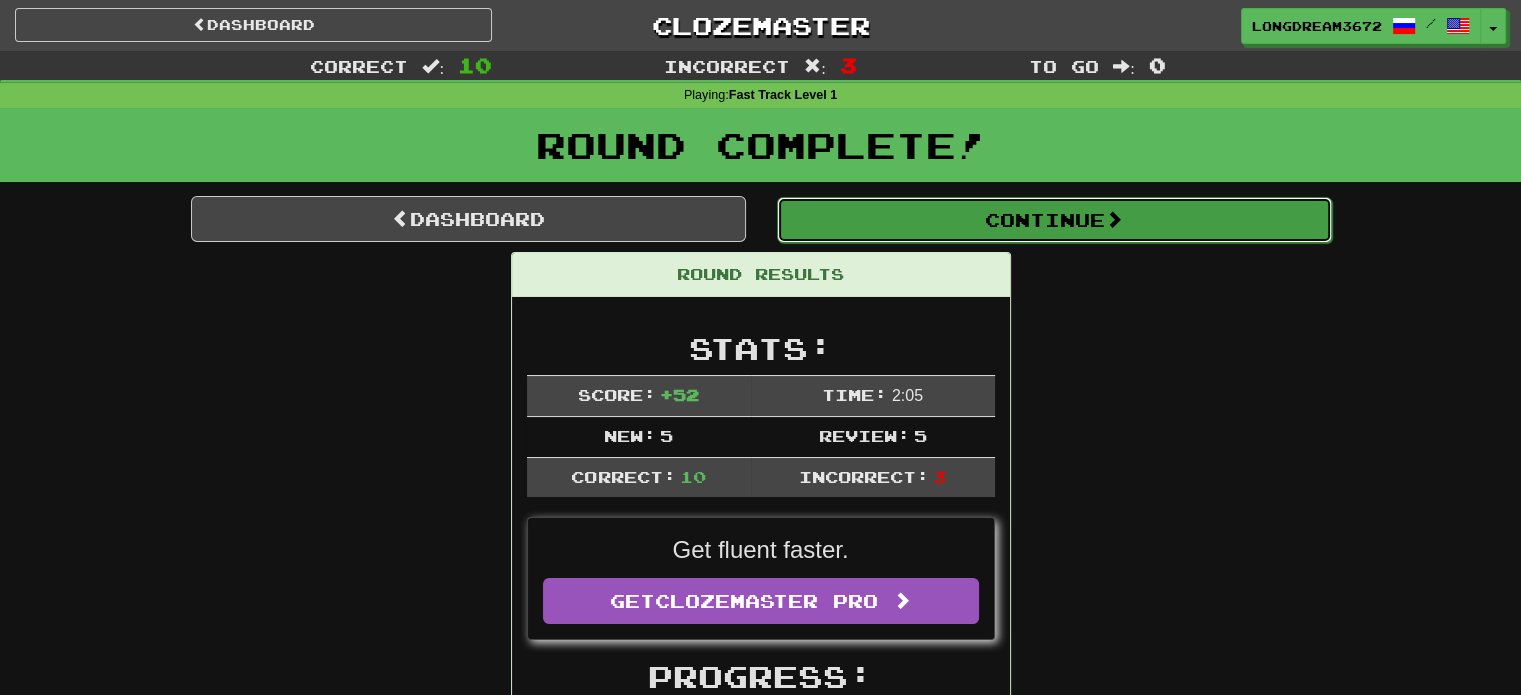 click on "Continue" at bounding box center [1054, 220] 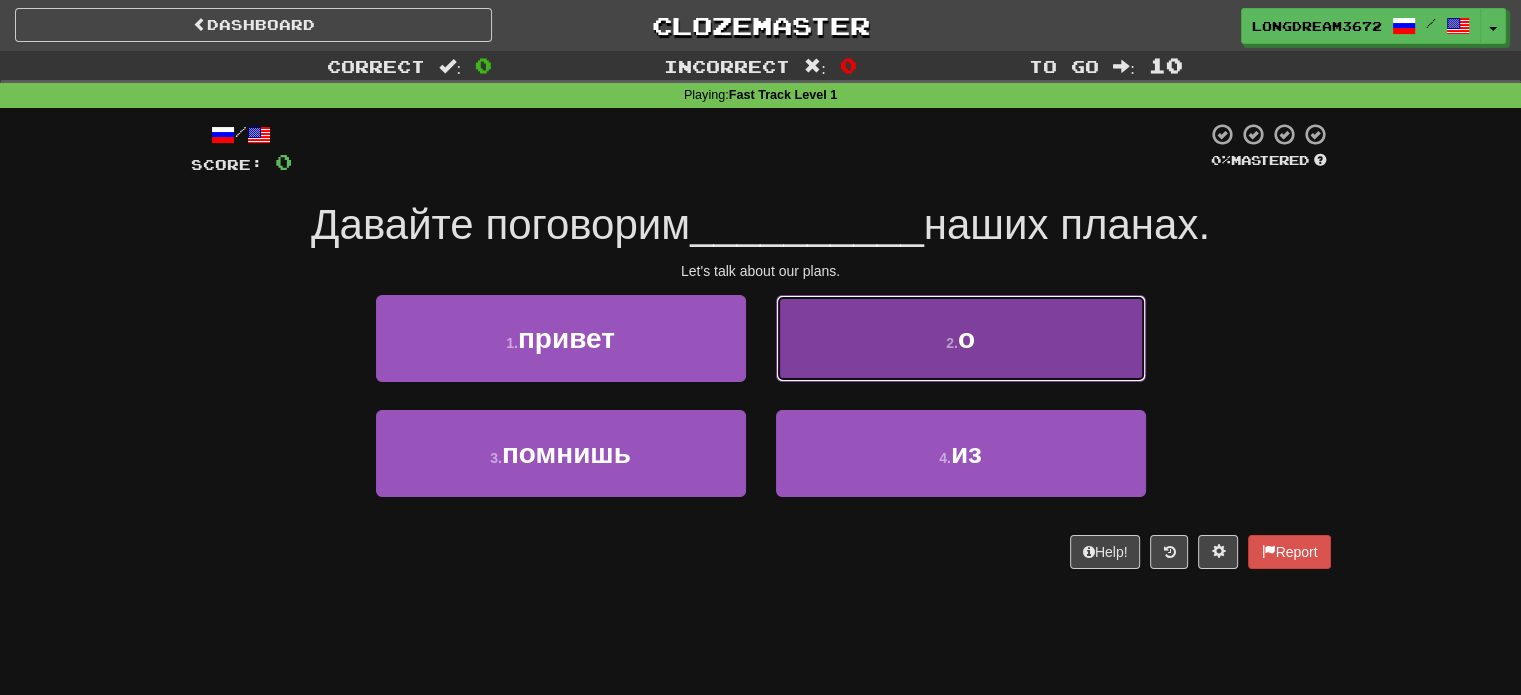 click on "2 .  о" at bounding box center [961, 338] 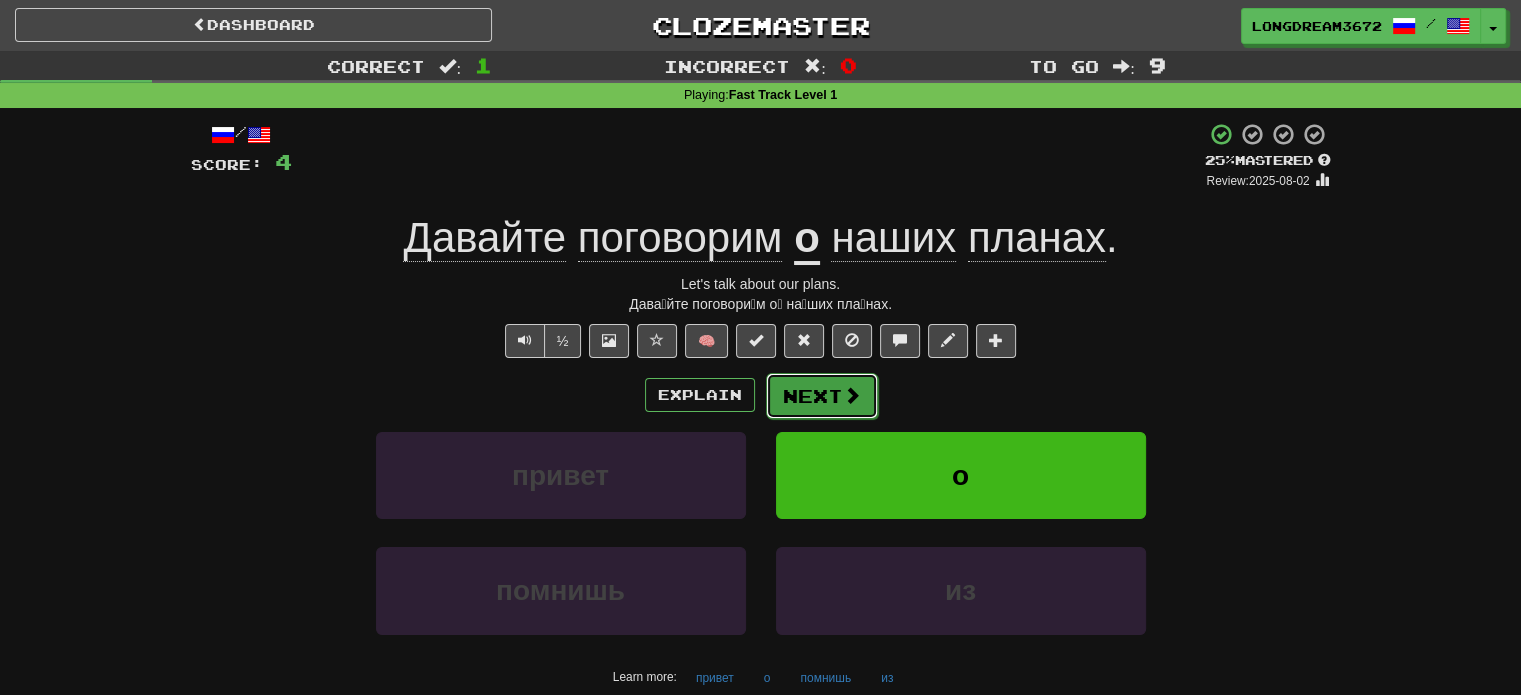 click on "Next" at bounding box center [822, 396] 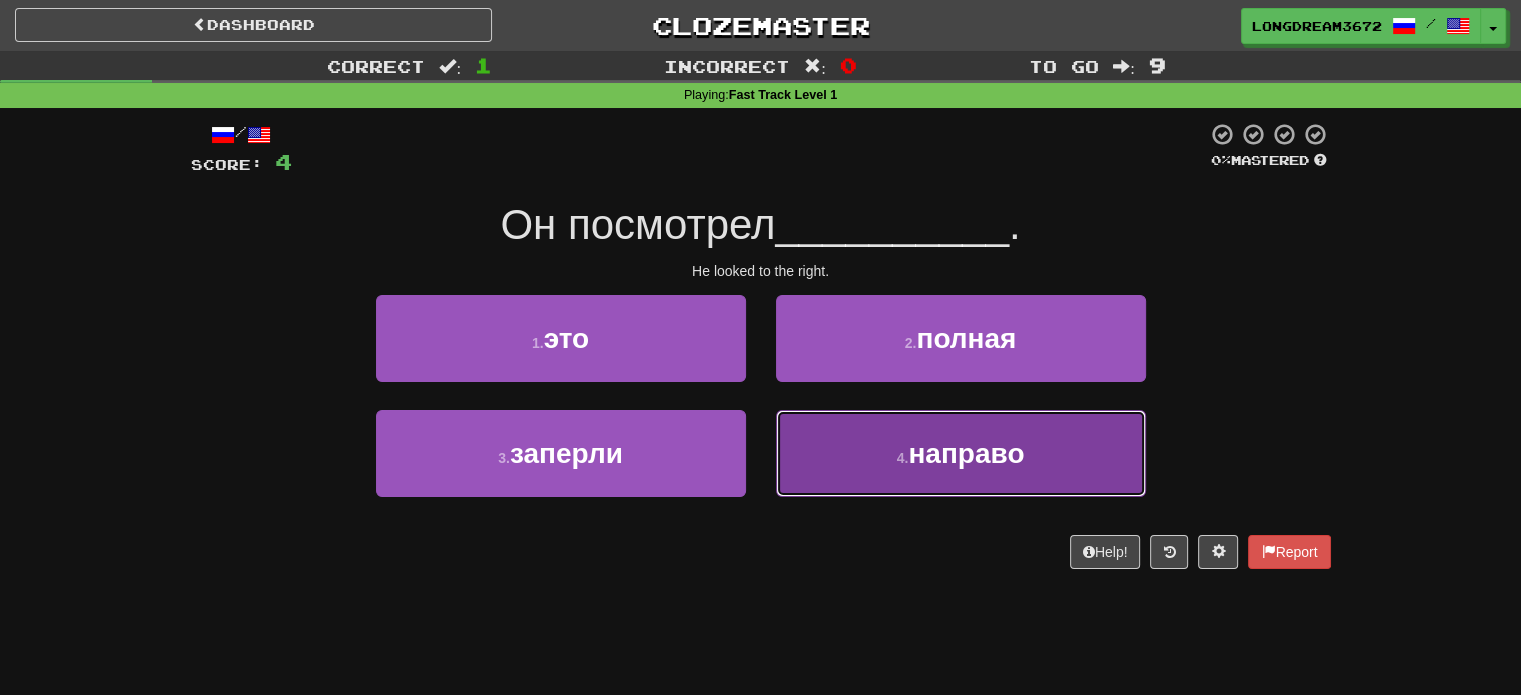 click on "4 .  направо" at bounding box center (961, 453) 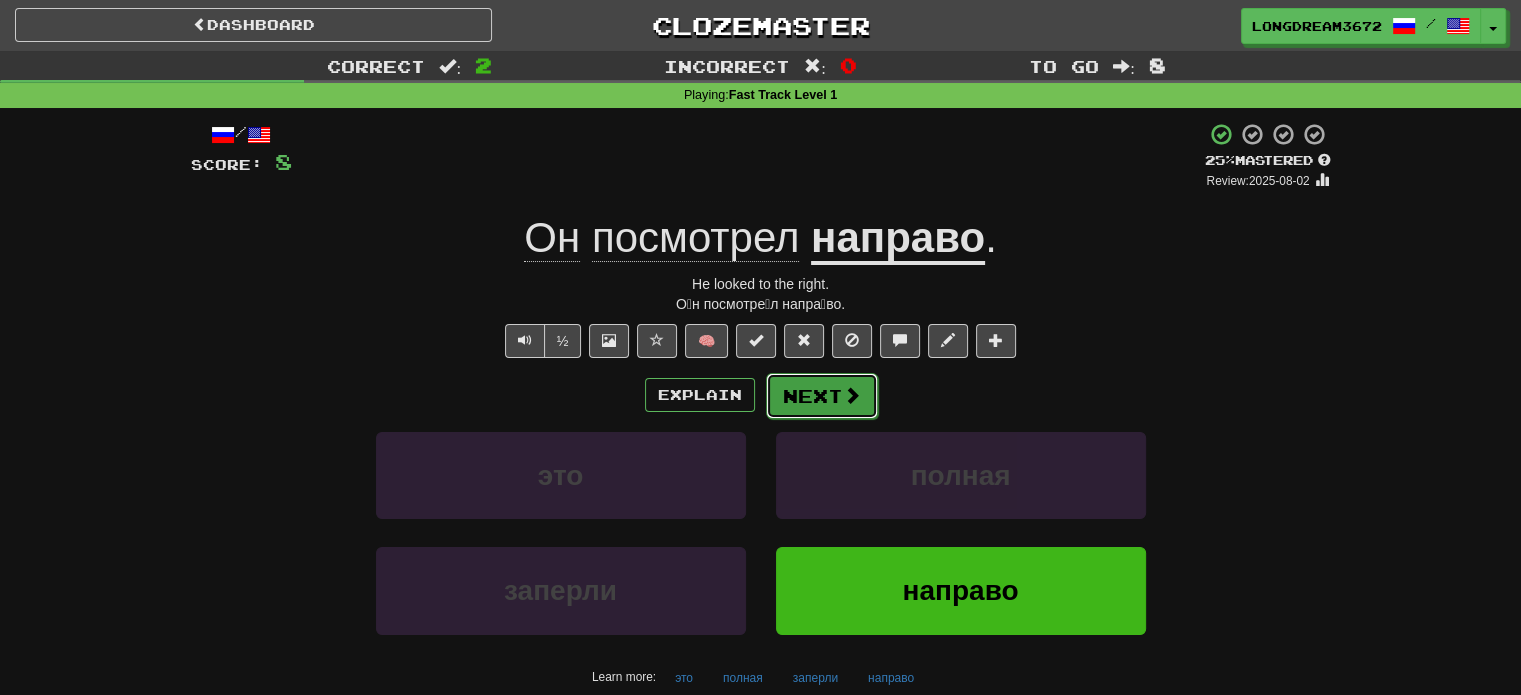 click at bounding box center (852, 395) 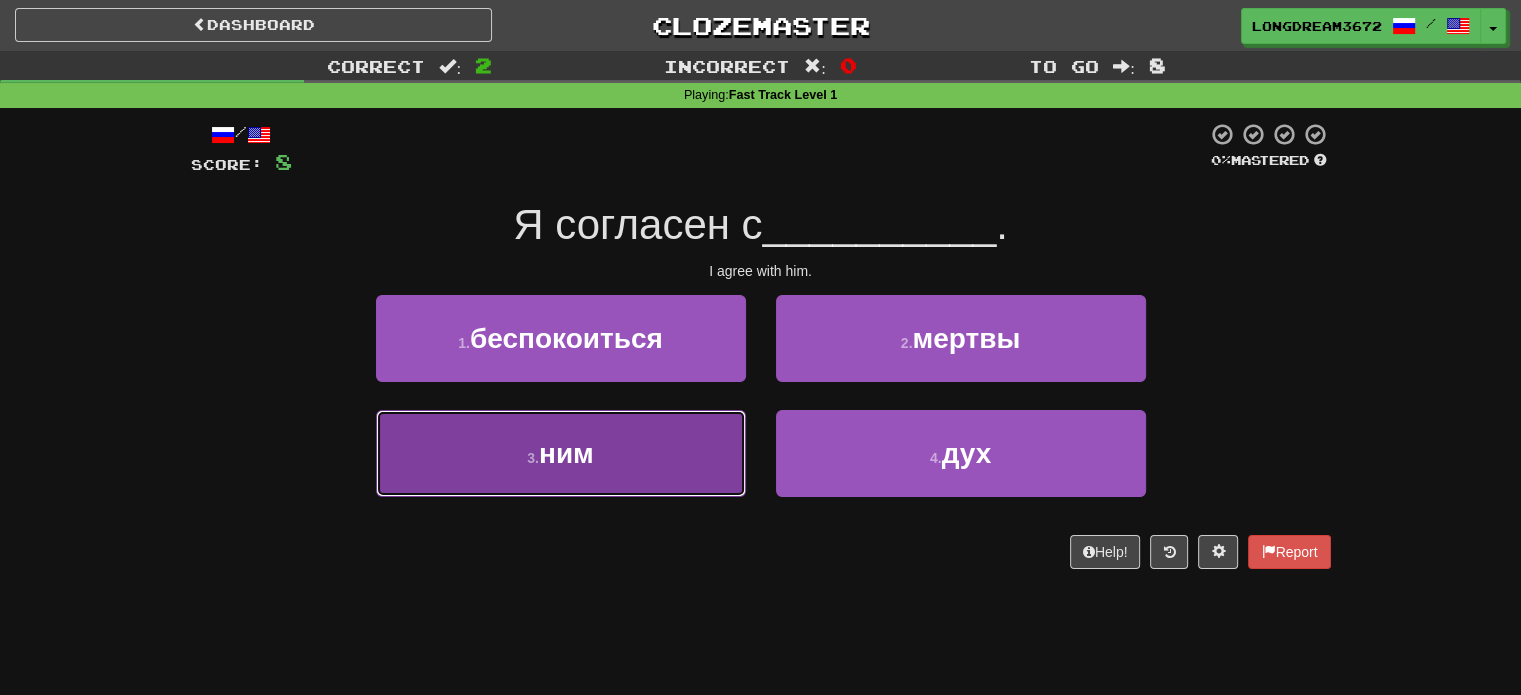 click on "3 .  ним" at bounding box center [561, 453] 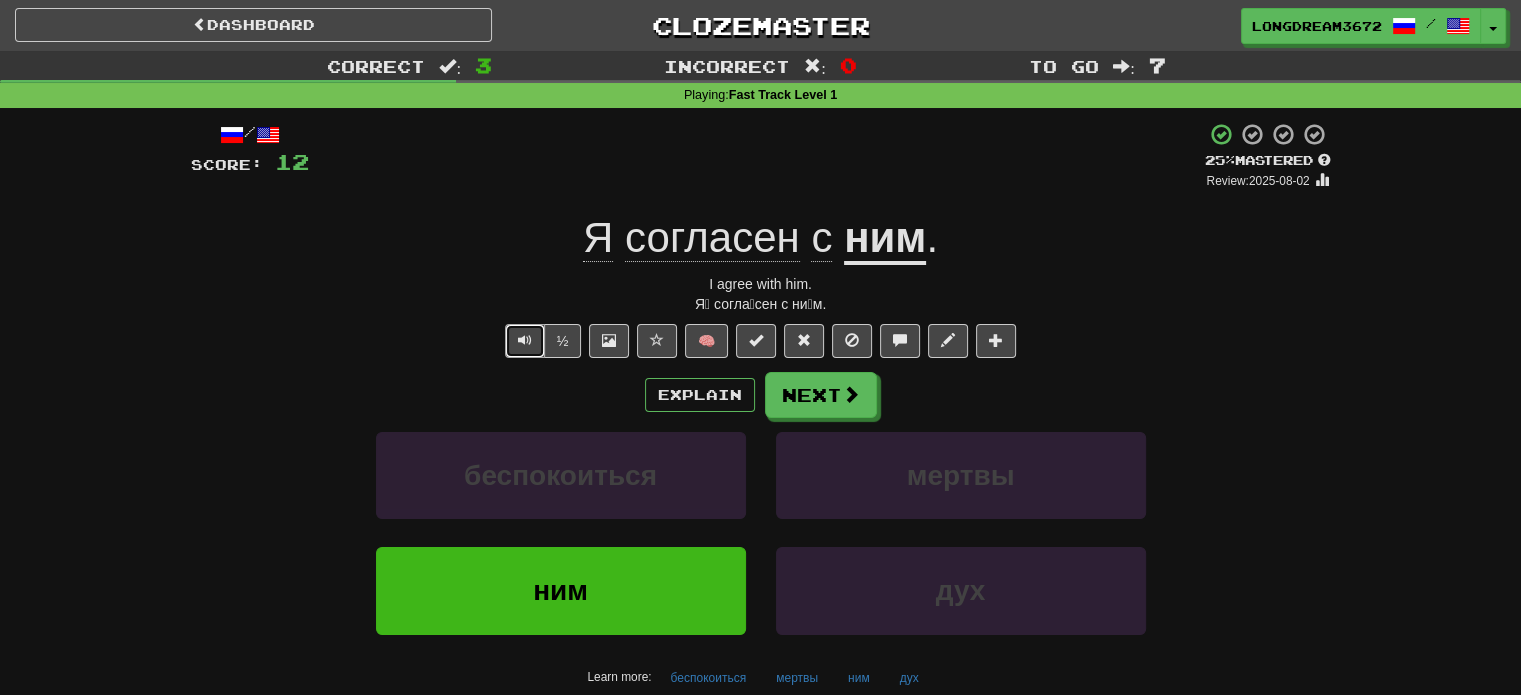 click at bounding box center [525, 341] 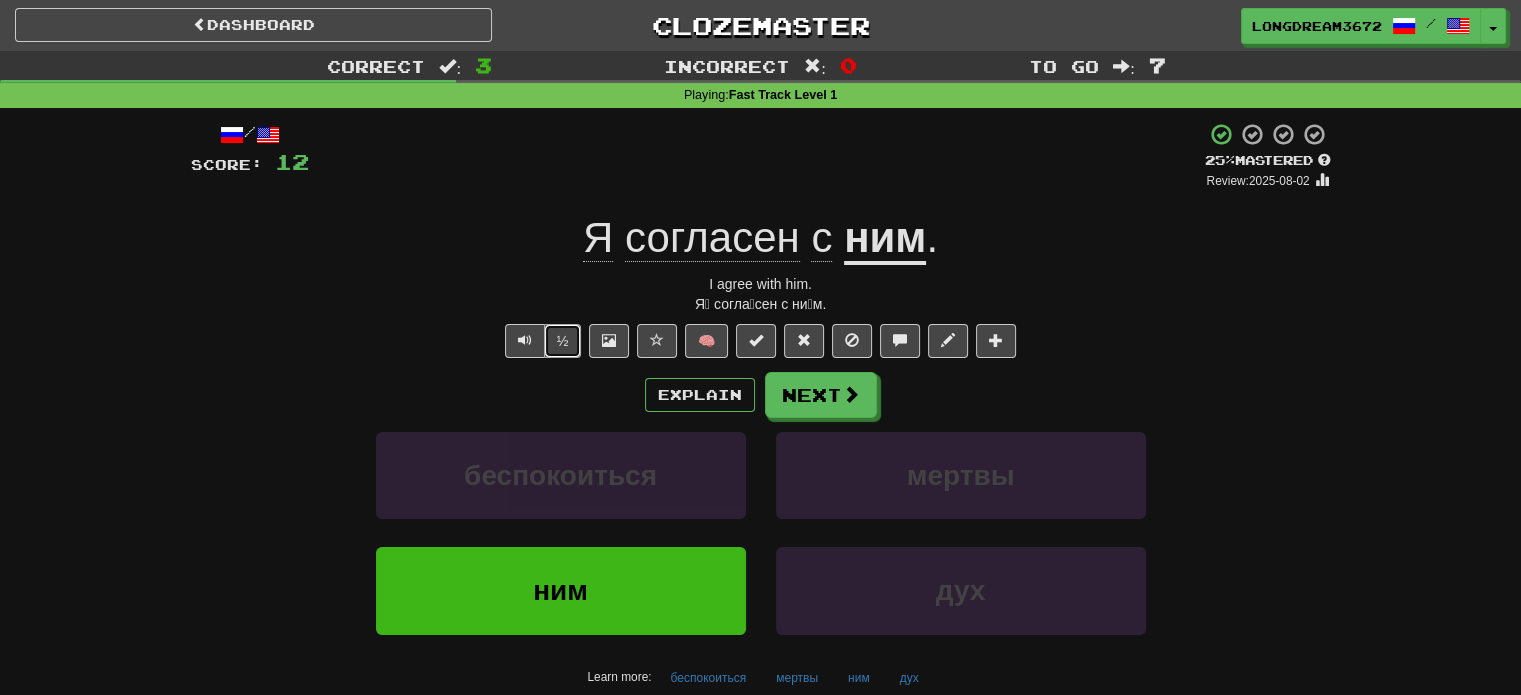 click on "½" at bounding box center [563, 341] 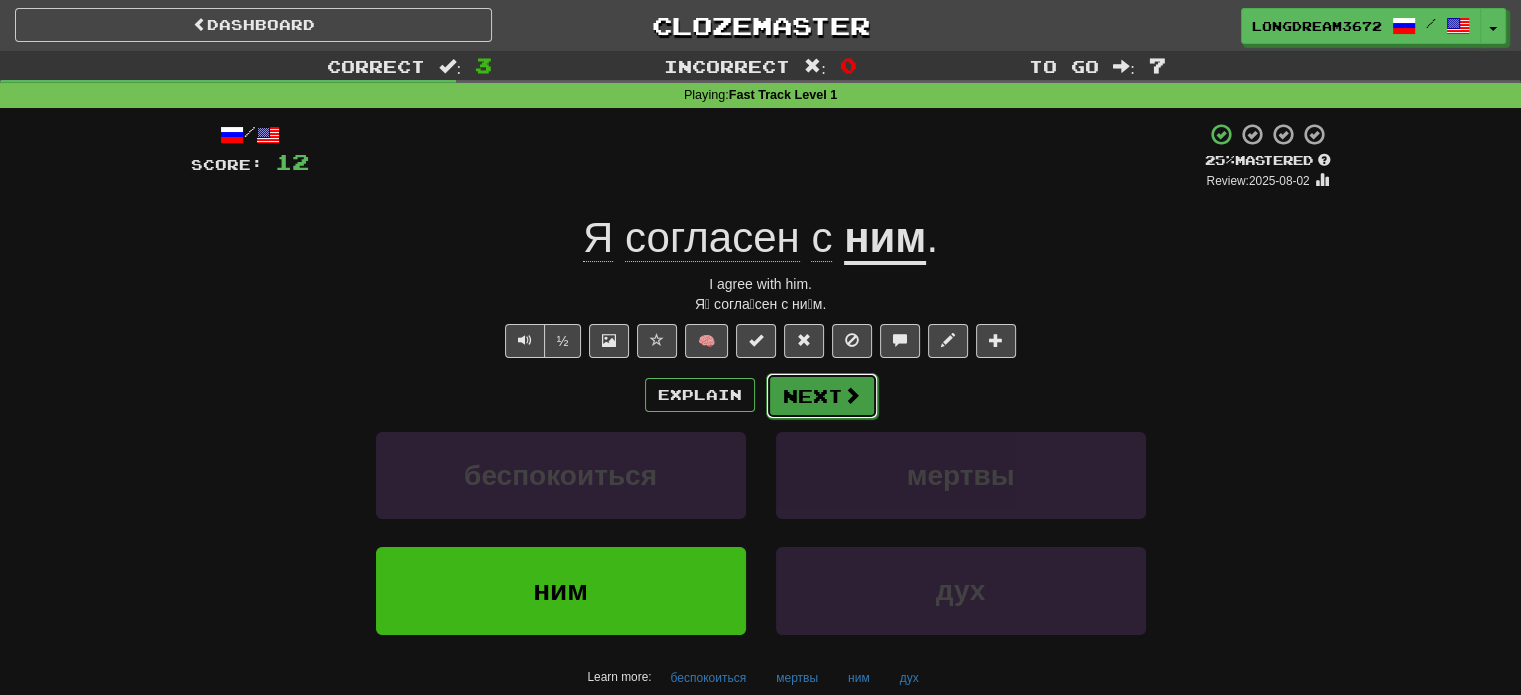click on "Next" at bounding box center (822, 396) 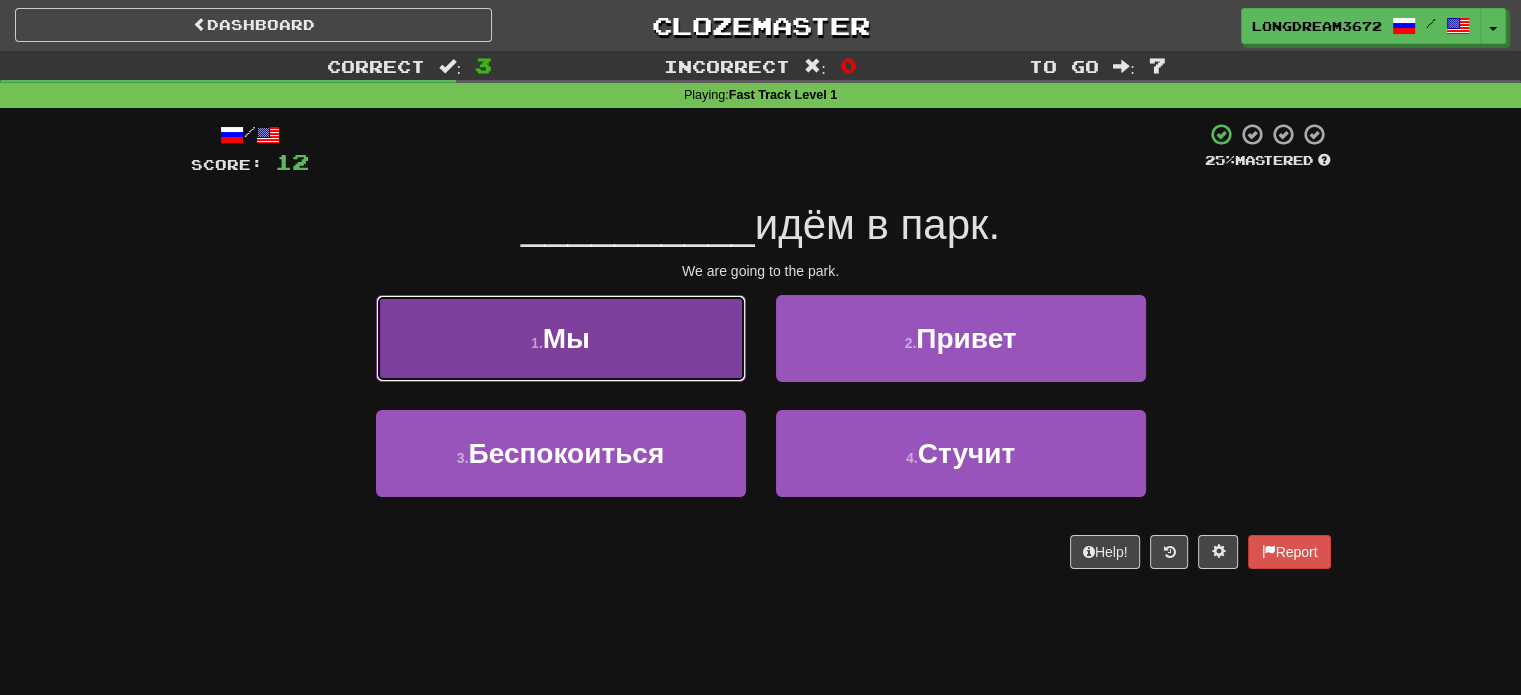 click on "1 .  Мы" at bounding box center [561, 338] 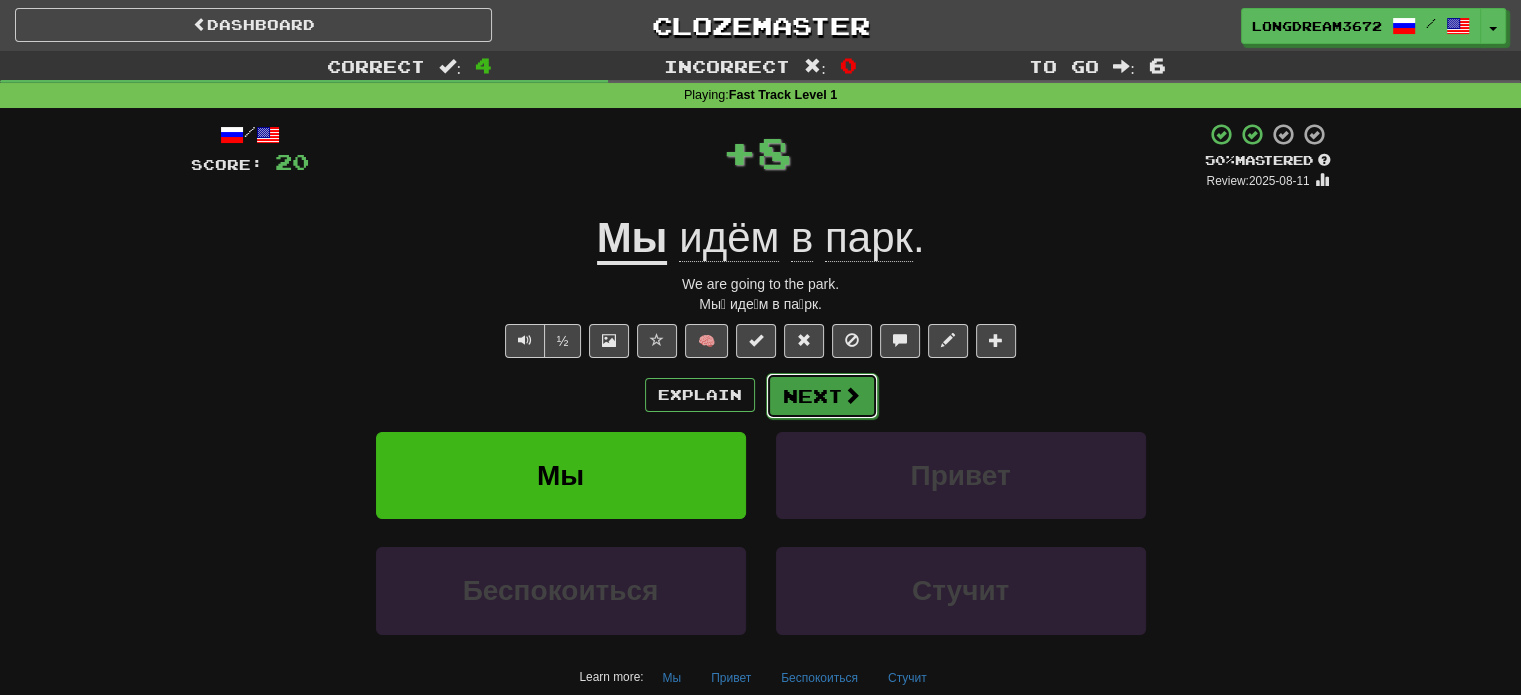 click on "Next" at bounding box center [822, 396] 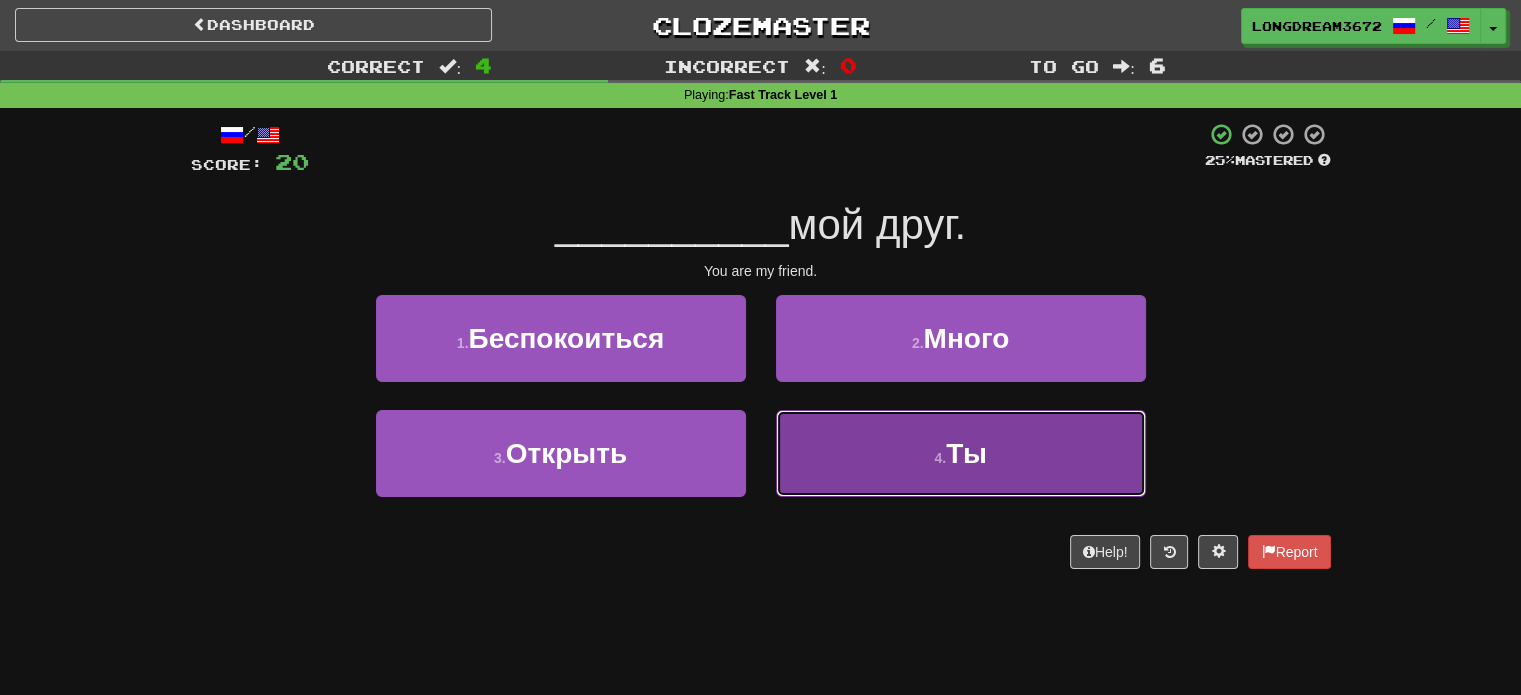 click on "4 .  Ты" at bounding box center [961, 453] 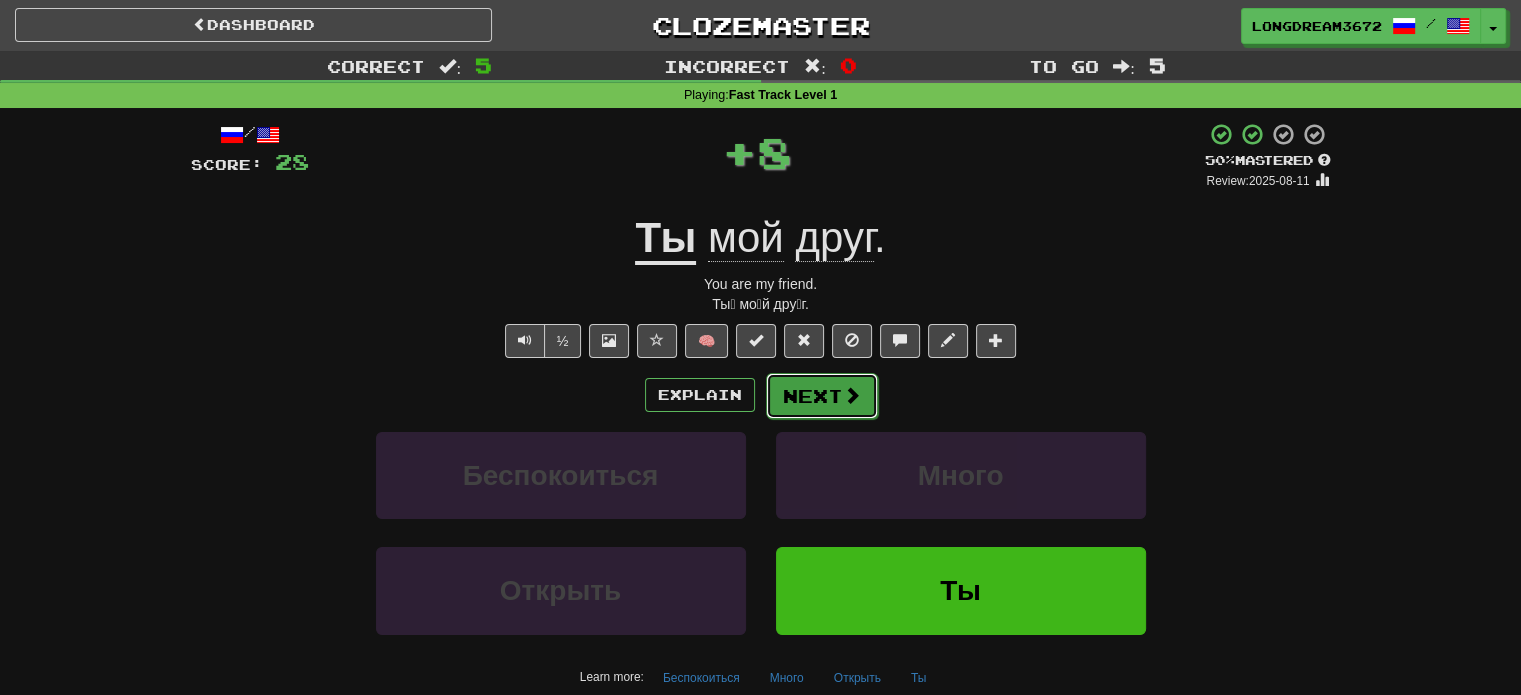 click on "Next" at bounding box center (822, 396) 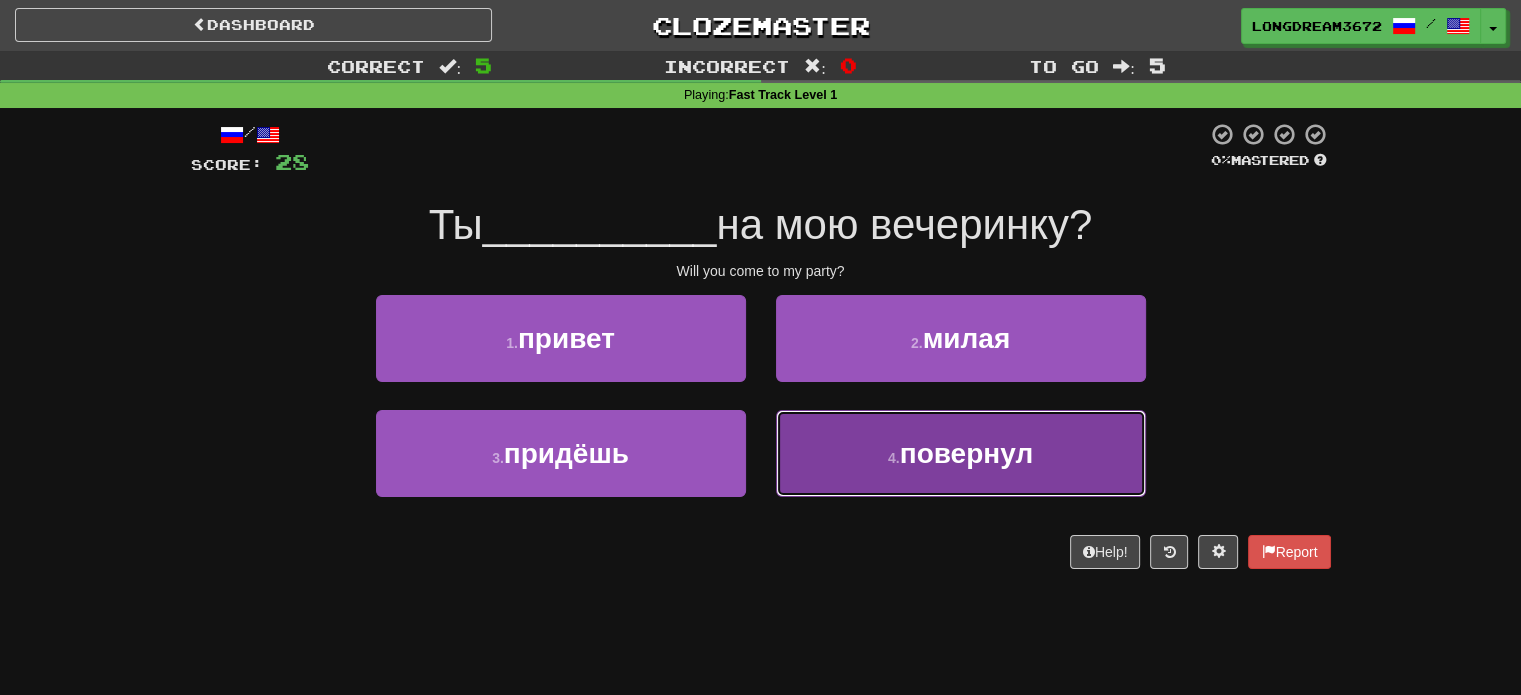 click on "4 .  повернул" at bounding box center (961, 453) 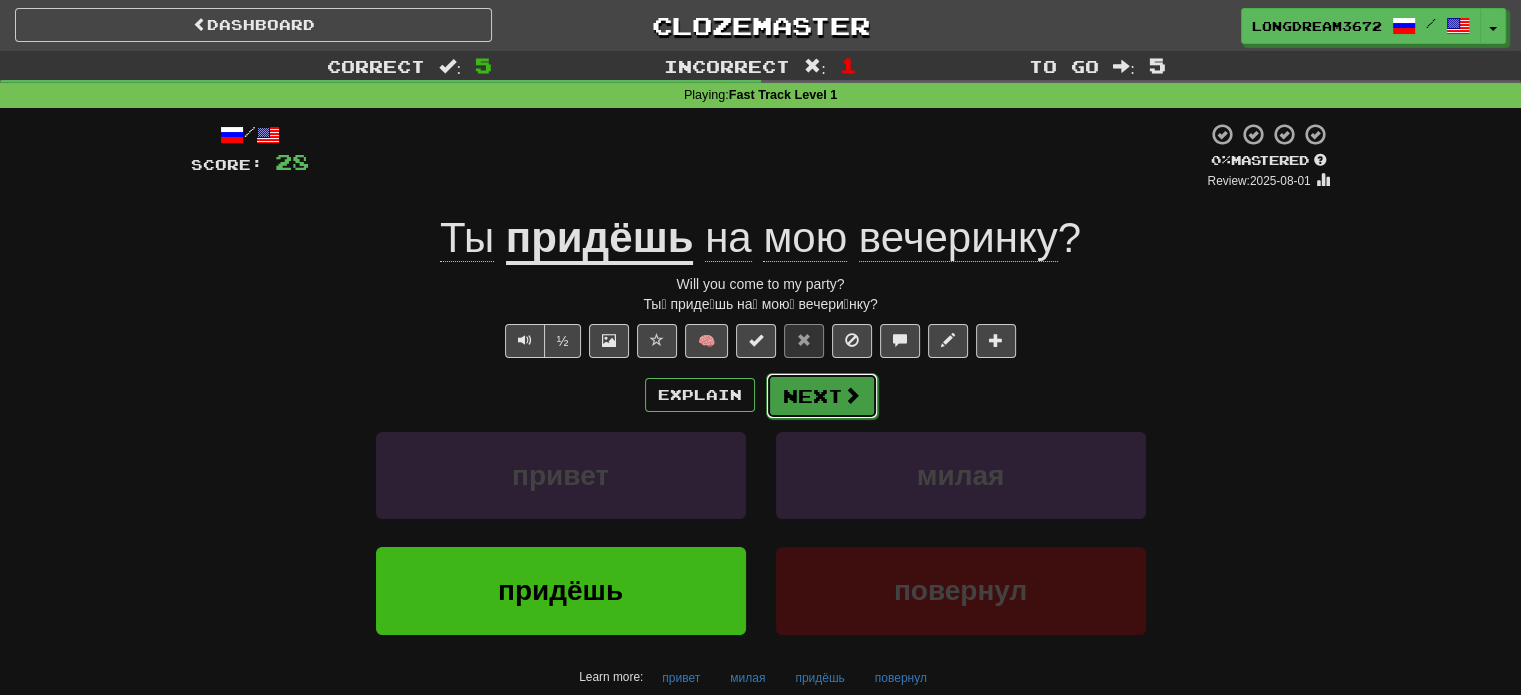 click on "Next" at bounding box center (822, 396) 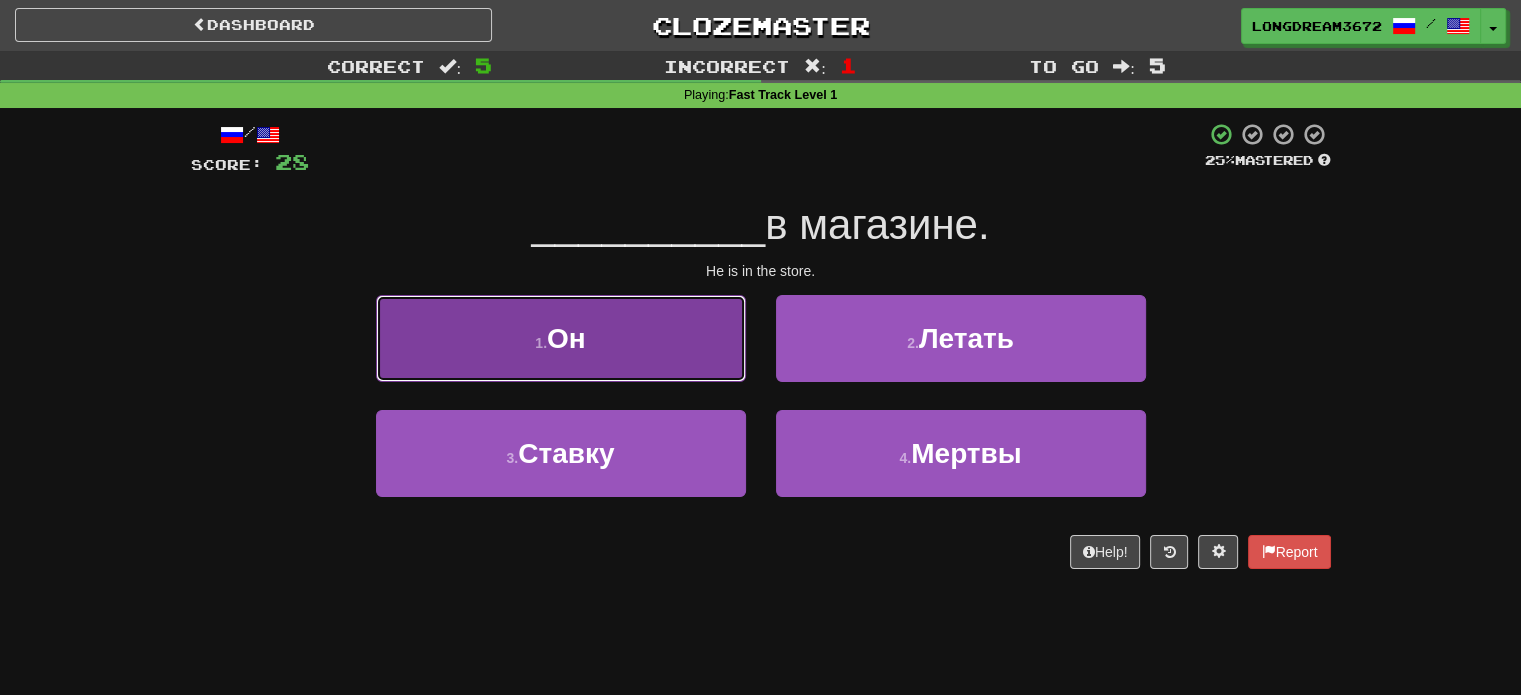 click on "1 .  Он" at bounding box center (561, 338) 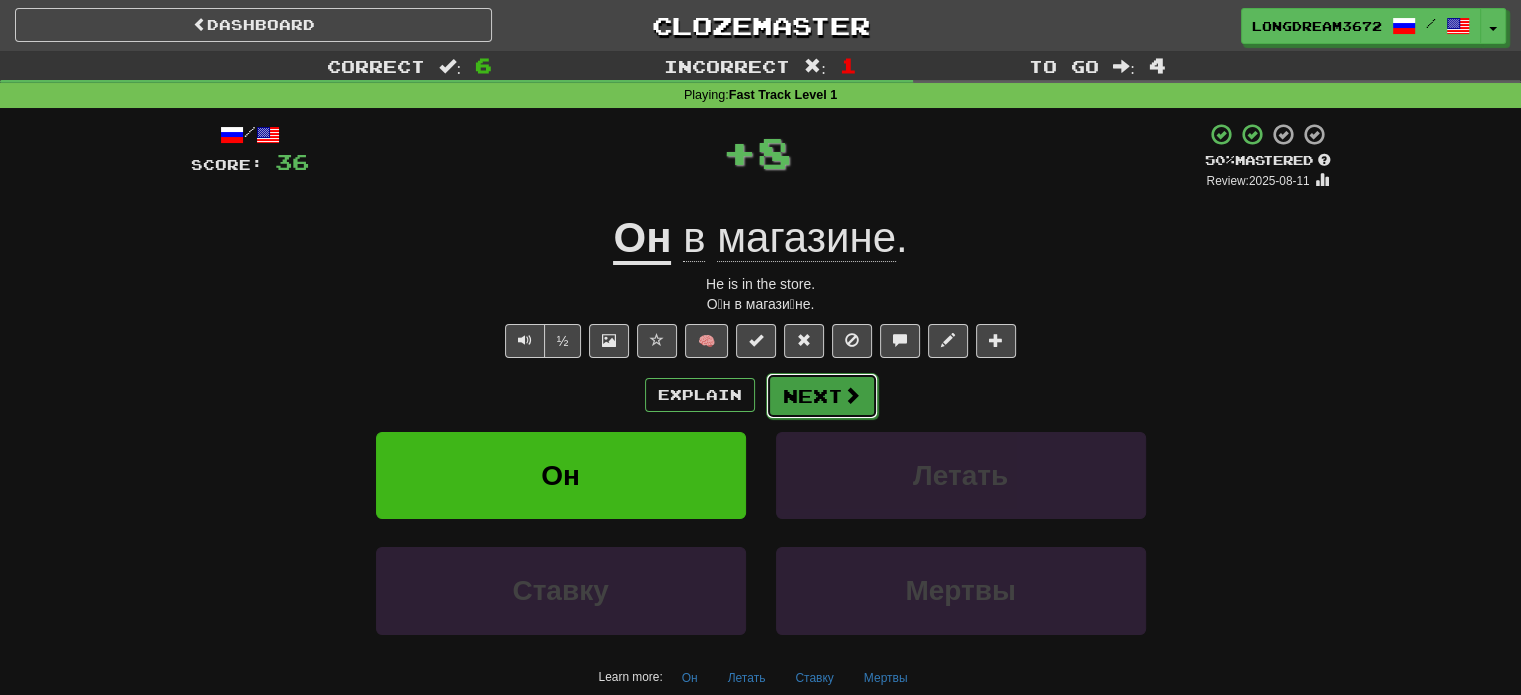 click on "Next" at bounding box center (822, 396) 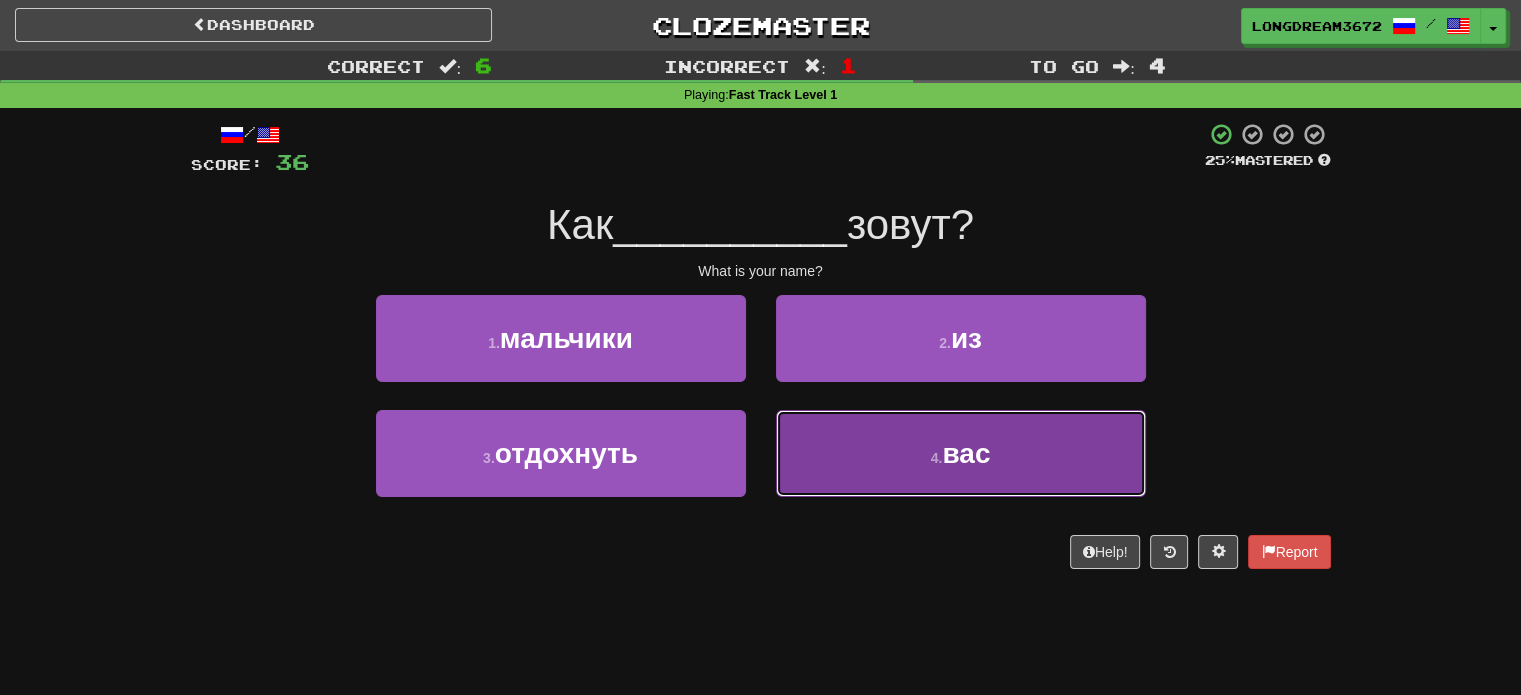 click on "4 .  вас" at bounding box center (961, 453) 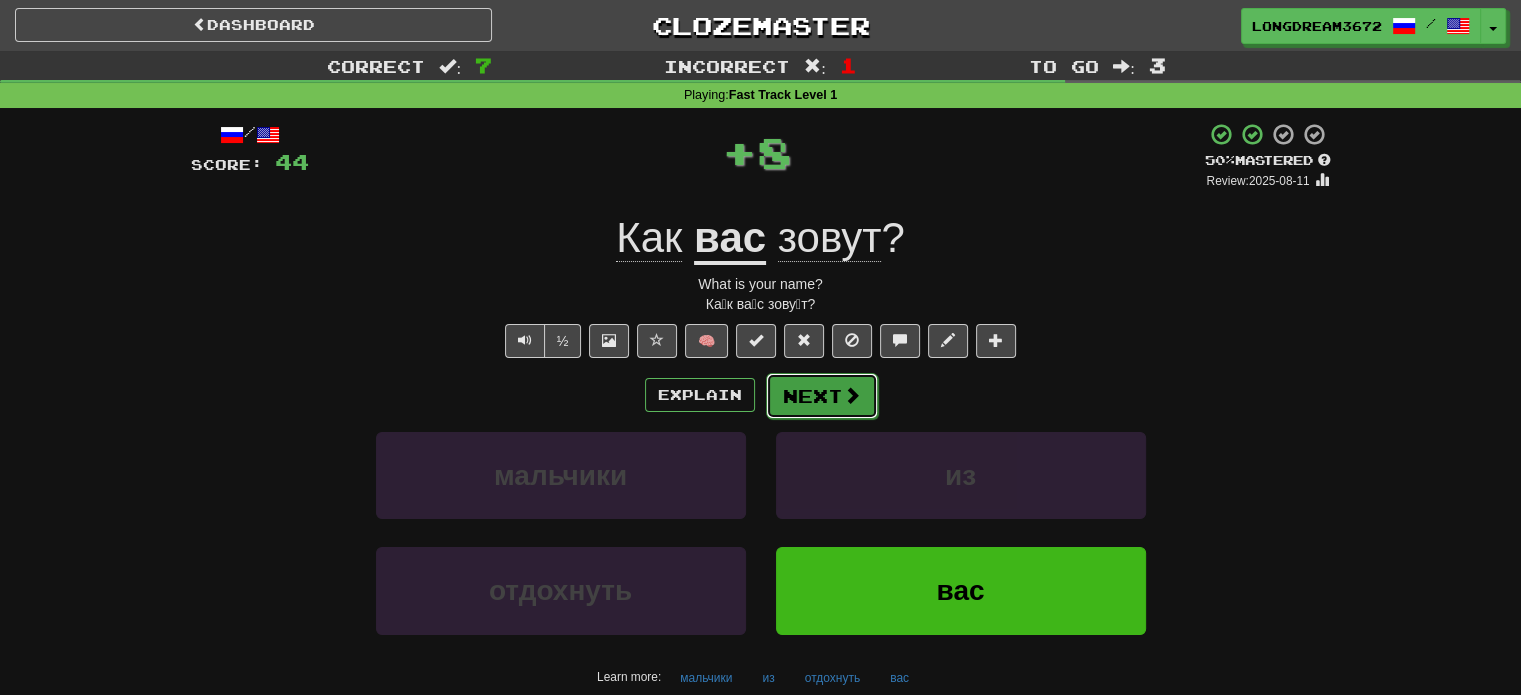 click on "Next" at bounding box center [822, 396] 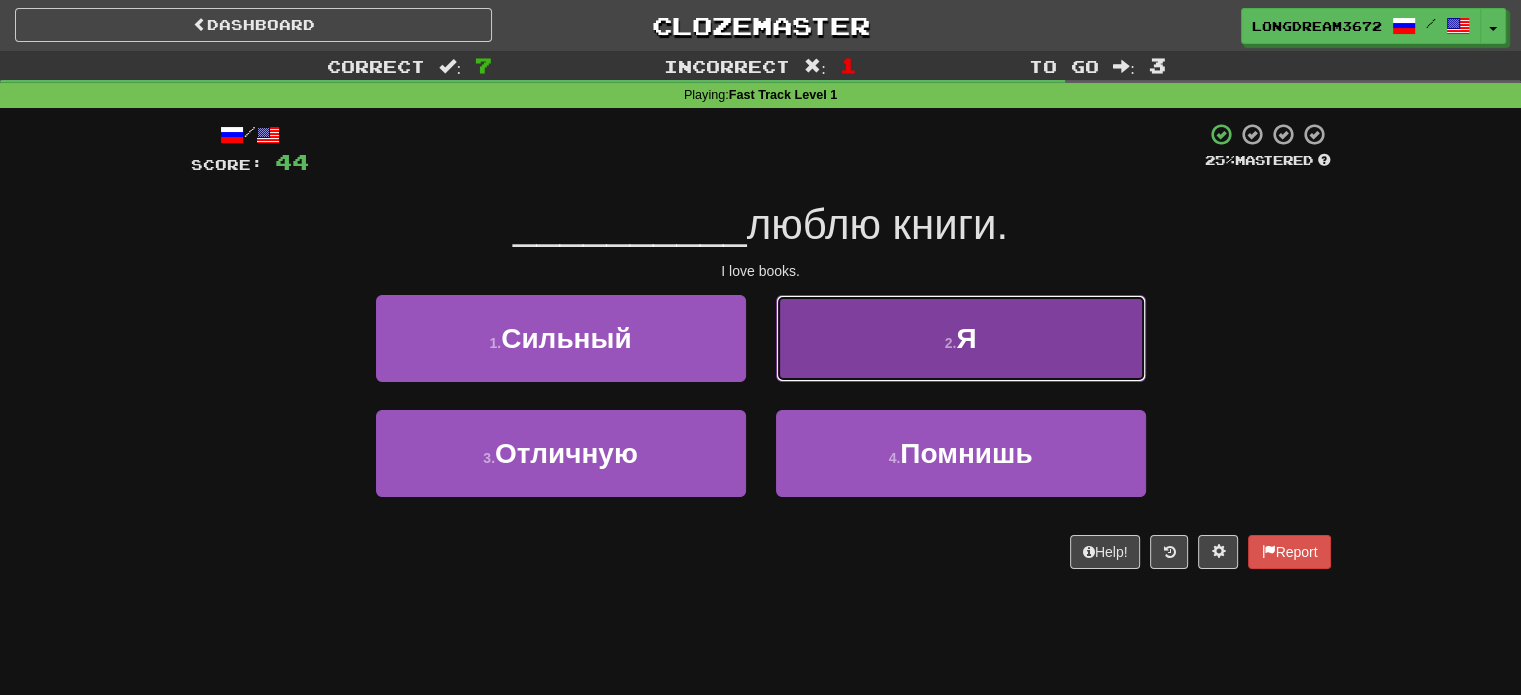click on "2 .  Я" at bounding box center (961, 338) 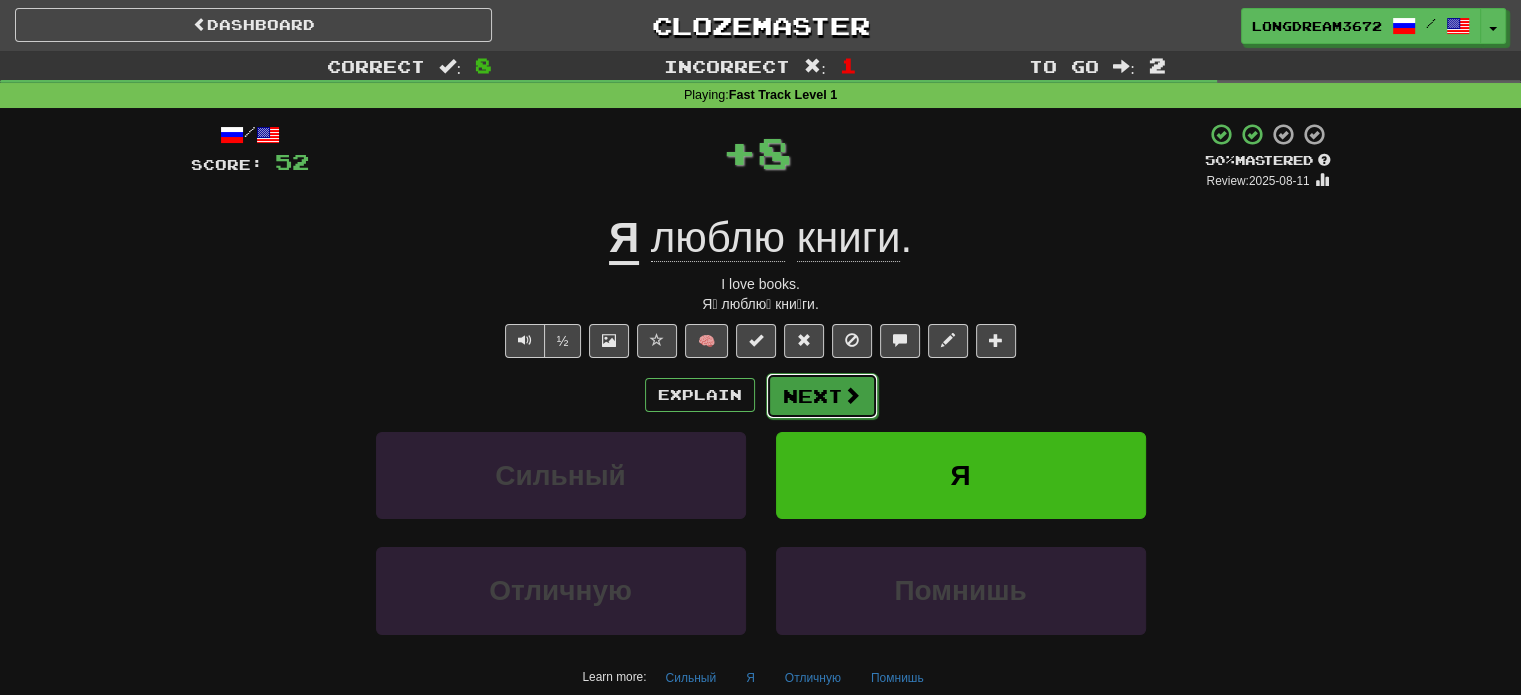 click on "Next" at bounding box center [822, 396] 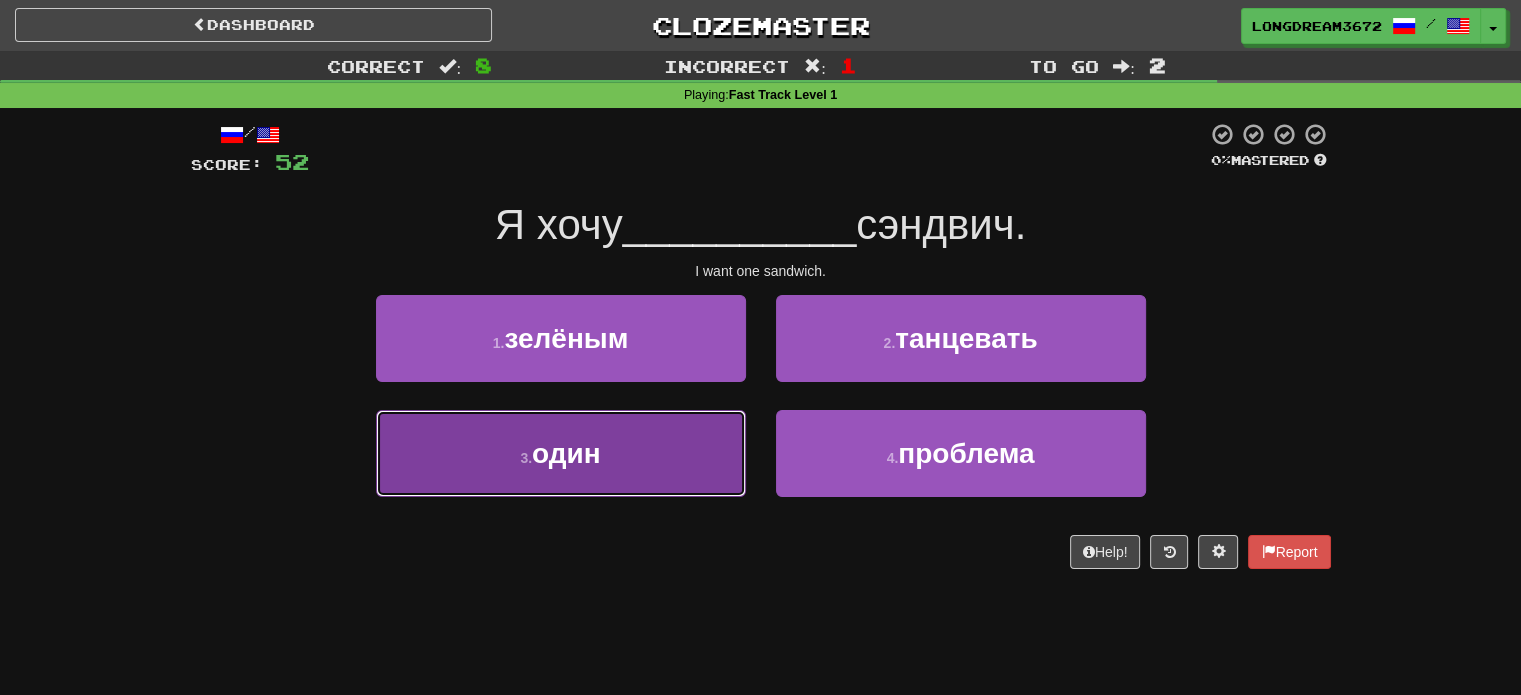 click on "3 .  один" at bounding box center [561, 453] 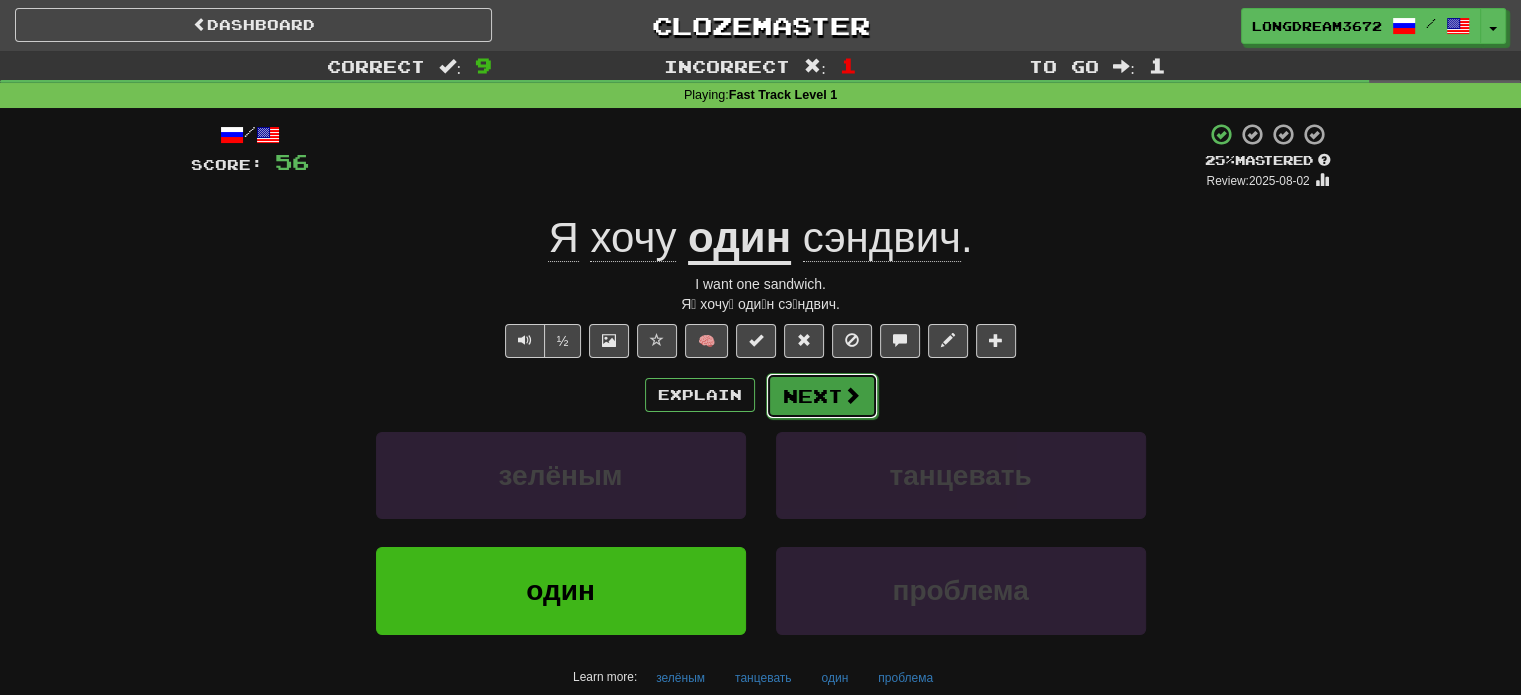 click on "Next" at bounding box center [822, 396] 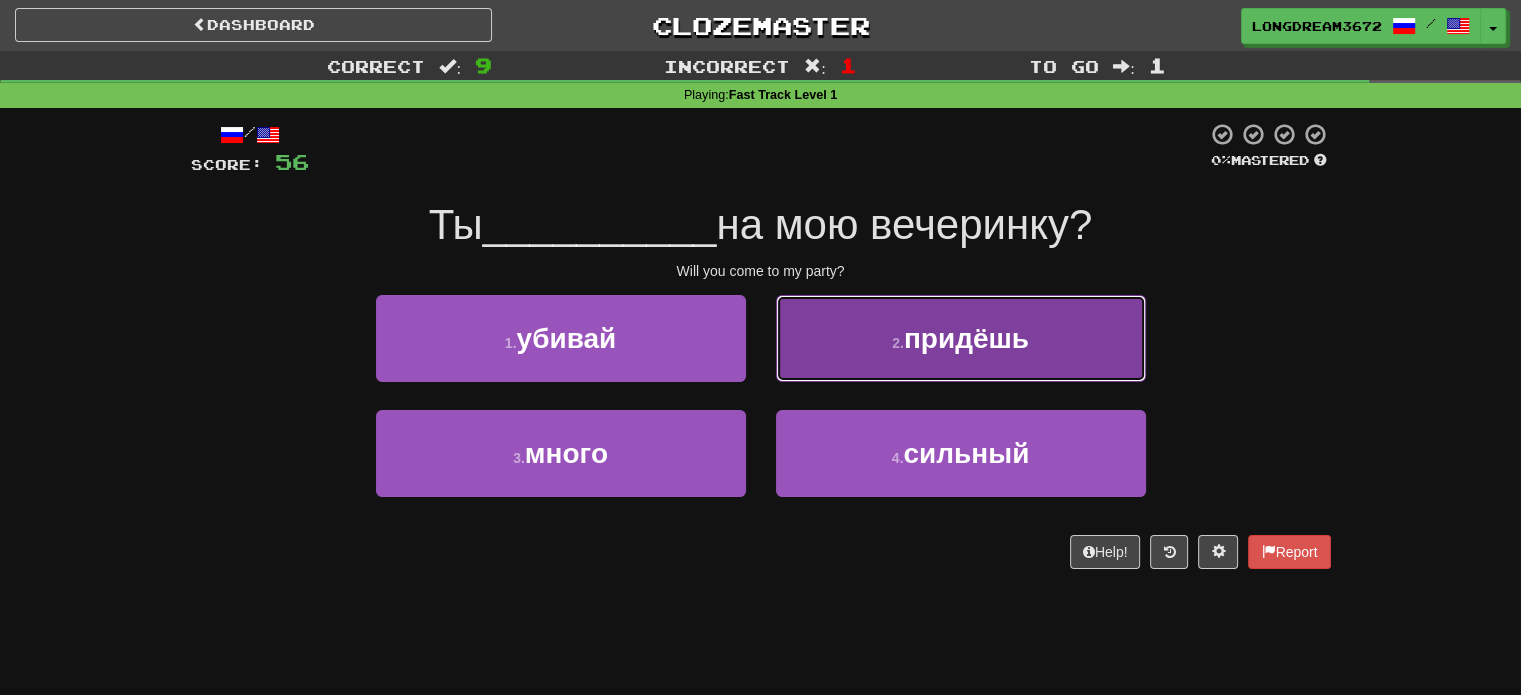 click on "2 .  придёшь" at bounding box center [961, 338] 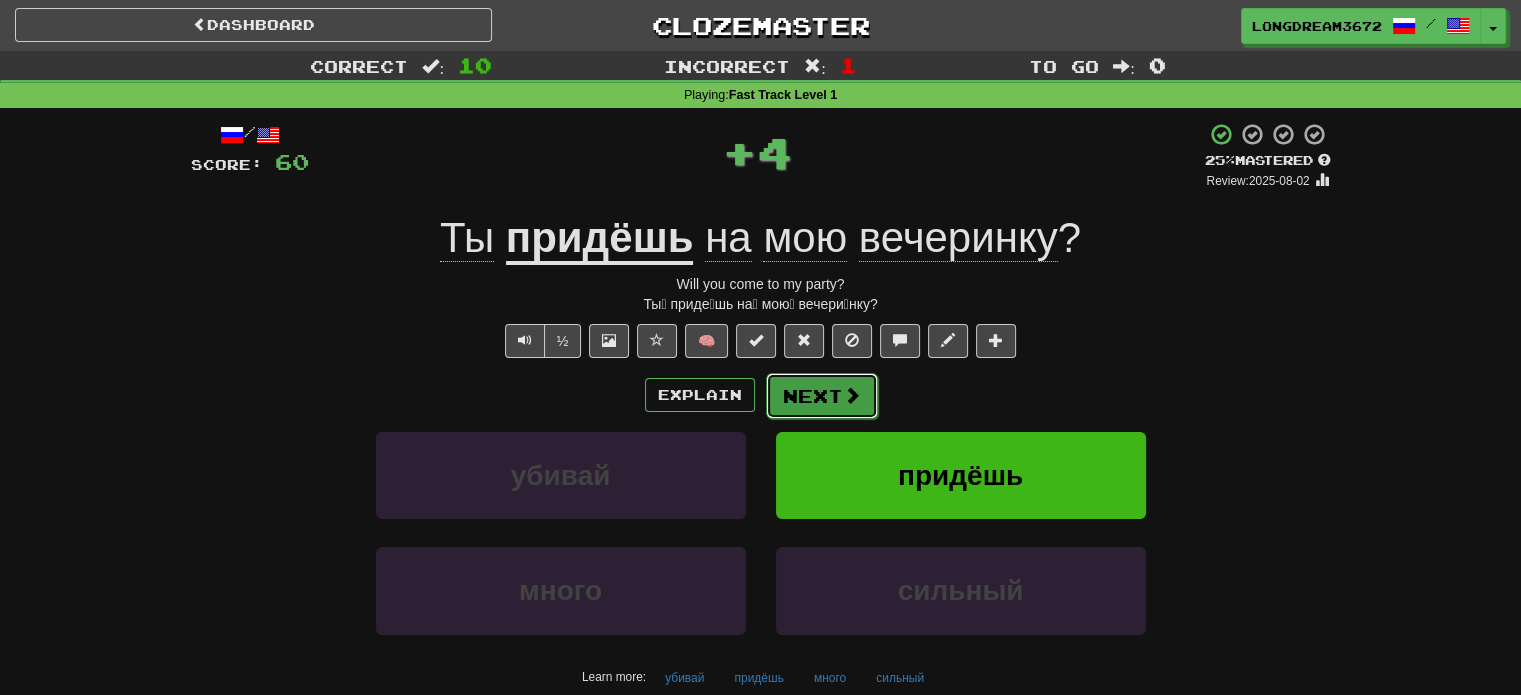 click on "Next" at bounding box center [822, 396] 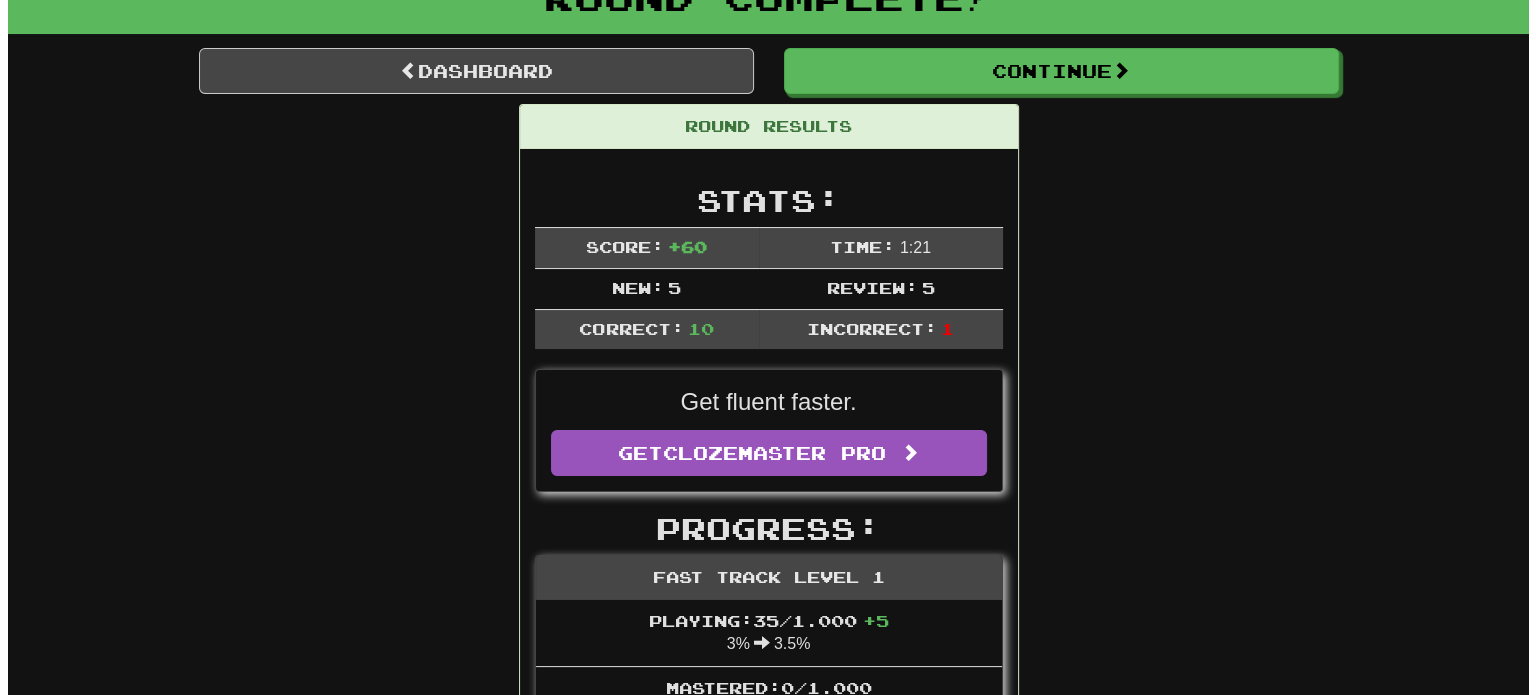 scroll, scrollTop: 0, scrollLeft: 0, axis: both 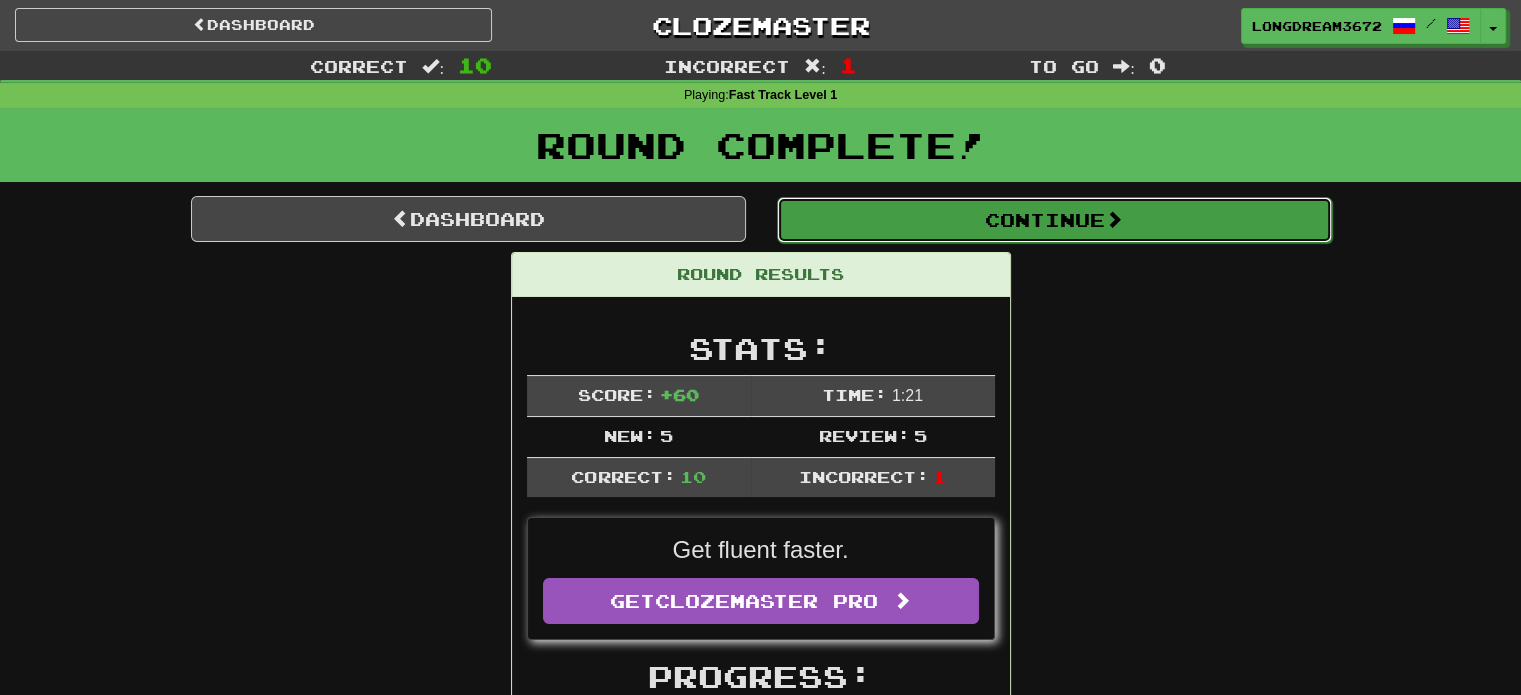 click on "Continue" at bounding box center (1054, 220) 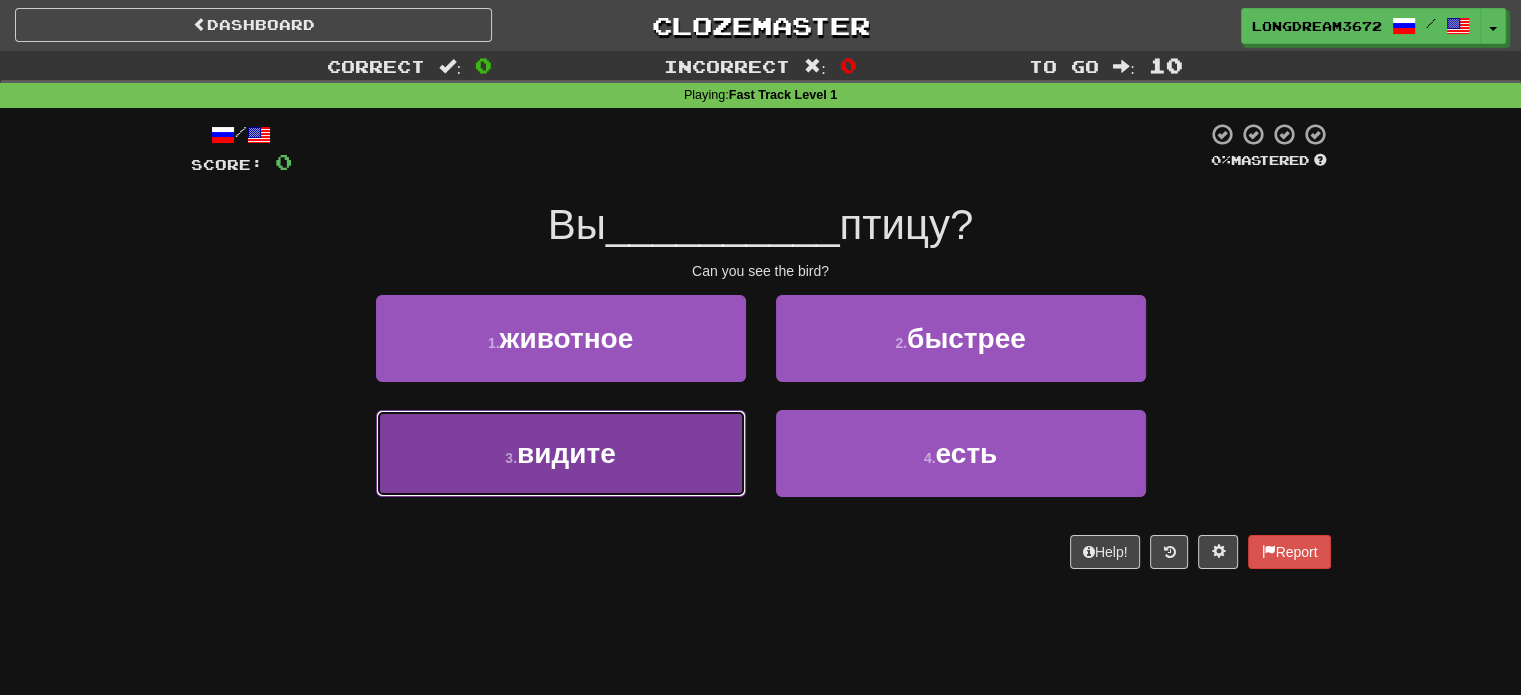 click on "3 .  видите" at bounding box center [561, 453] 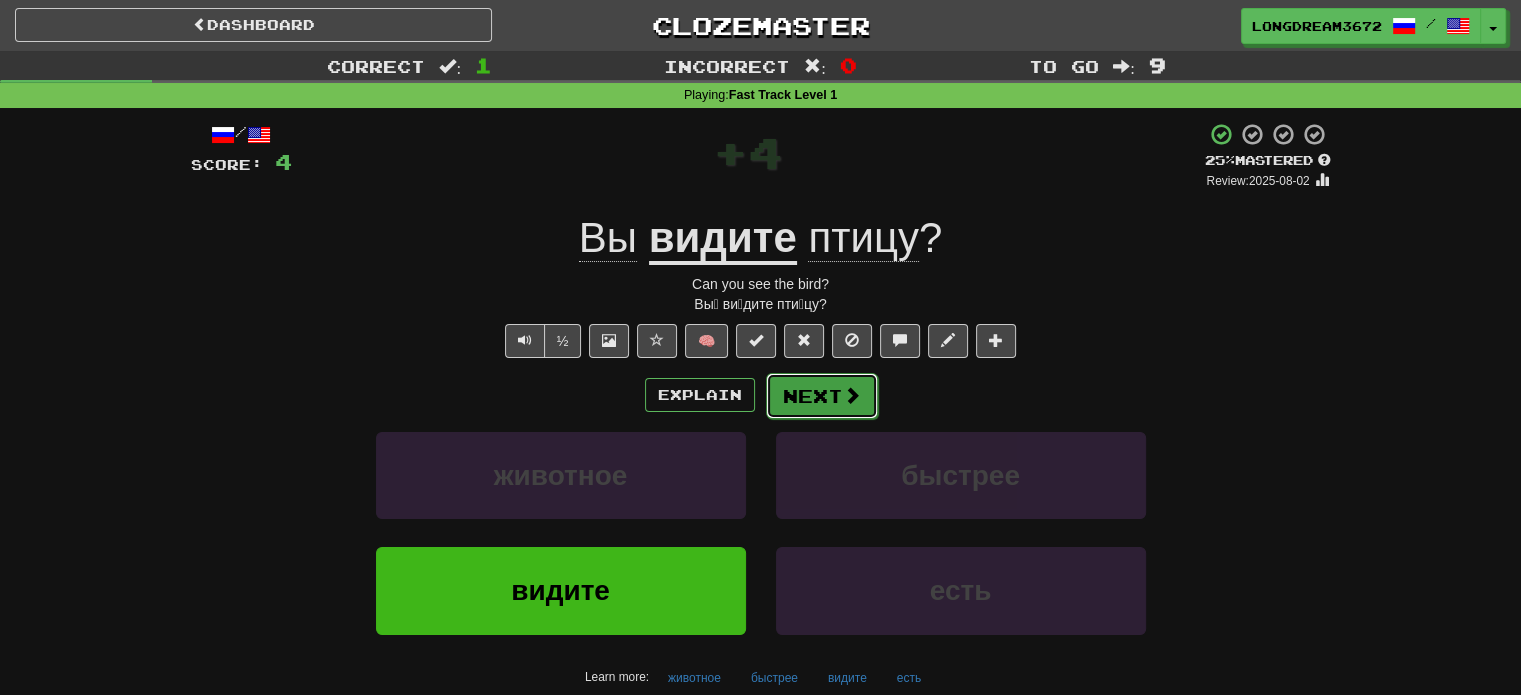 click at bounding box center (852, 395) 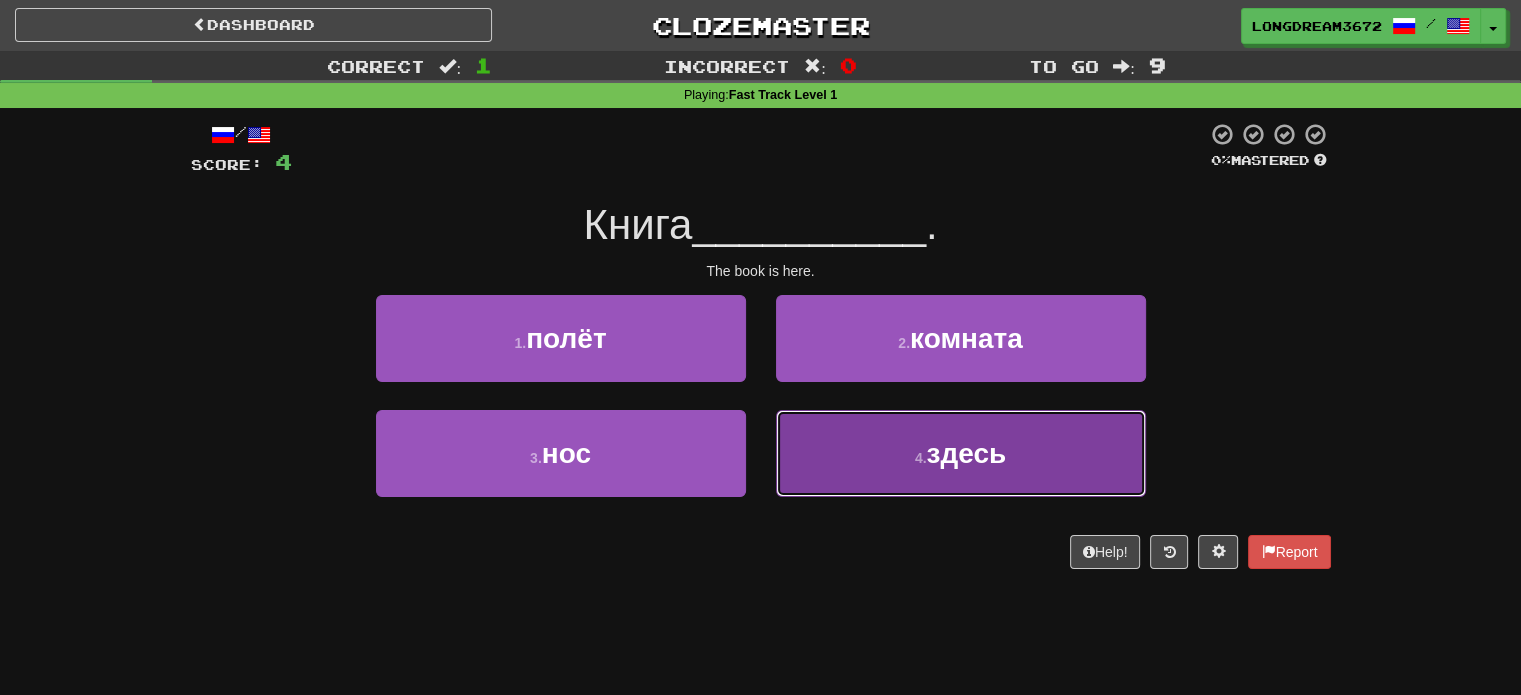 click on "4 .  здесь" at bounding box center (961, 453) 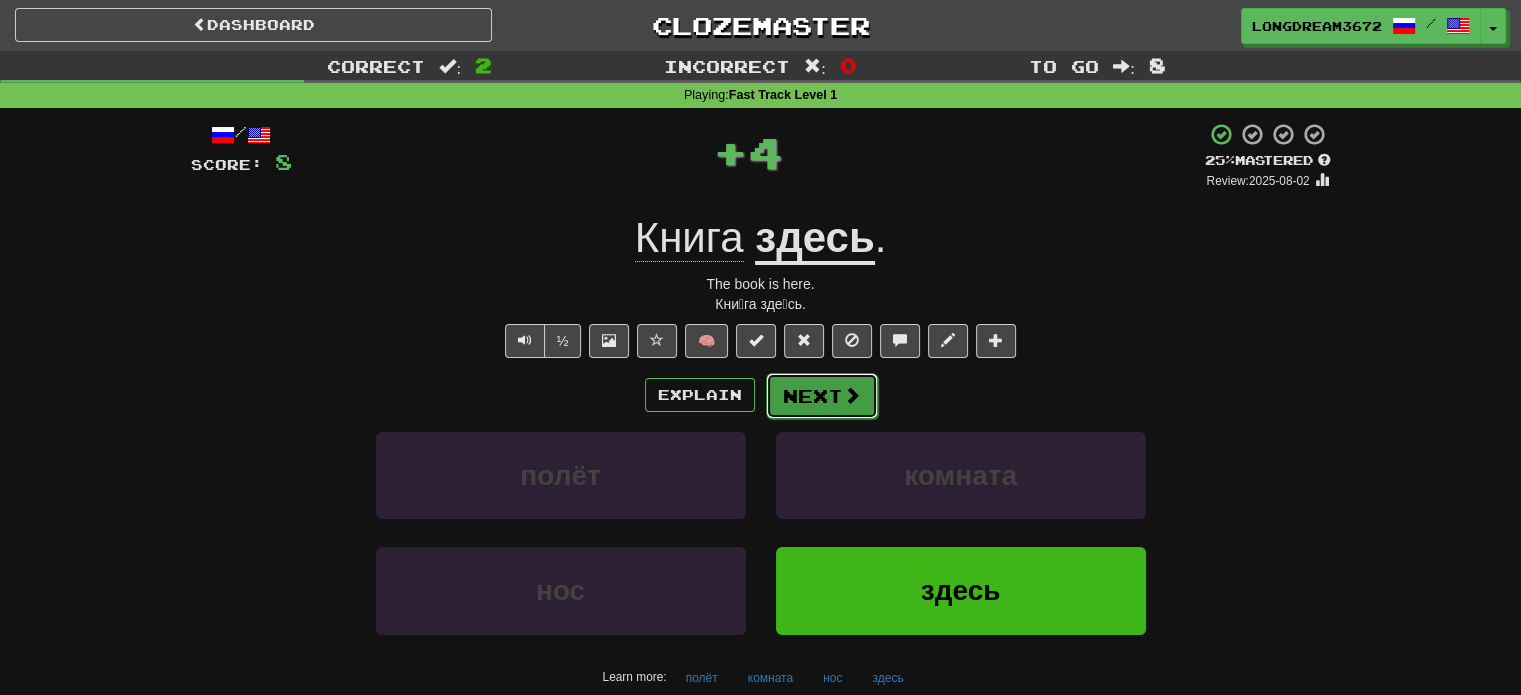 click on "Next" at bounding box center [822, 396] 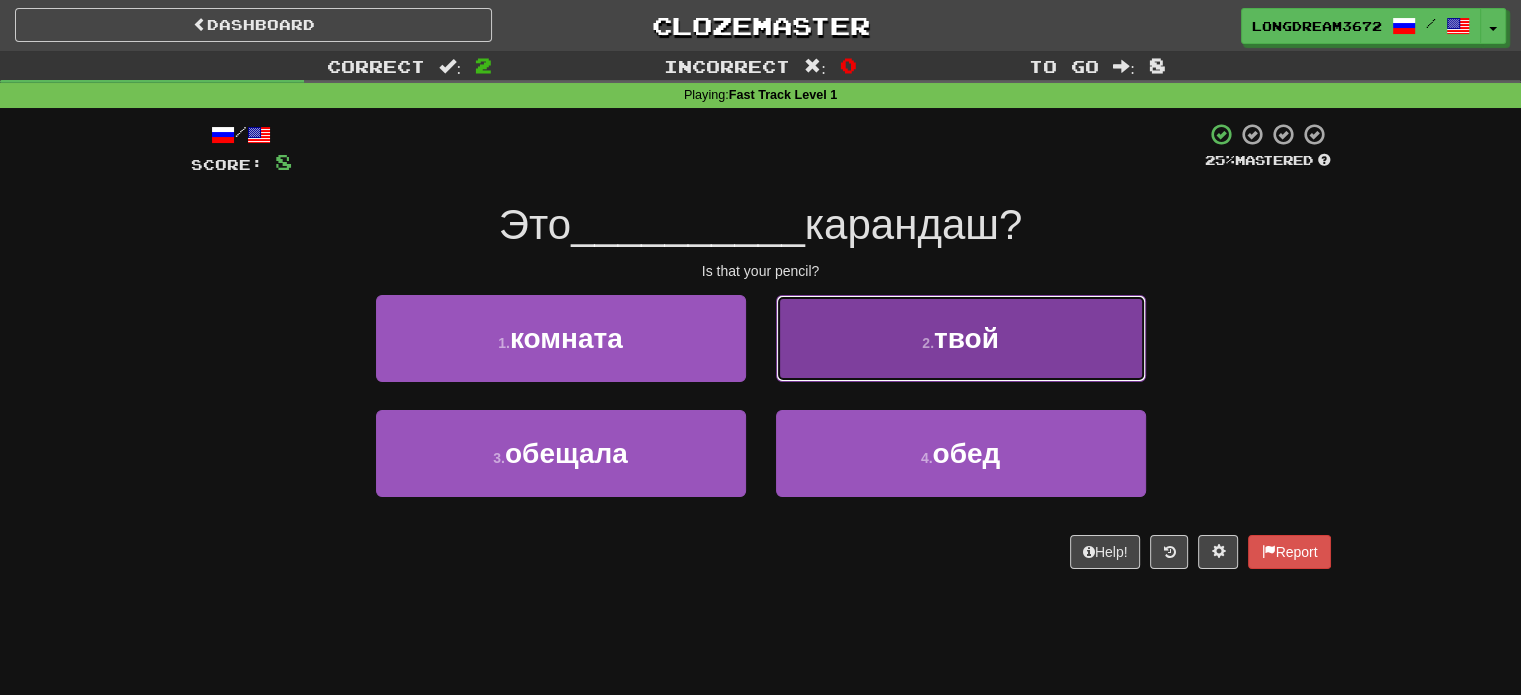 click on "2 .  твой" at bounding box center (961, 338) 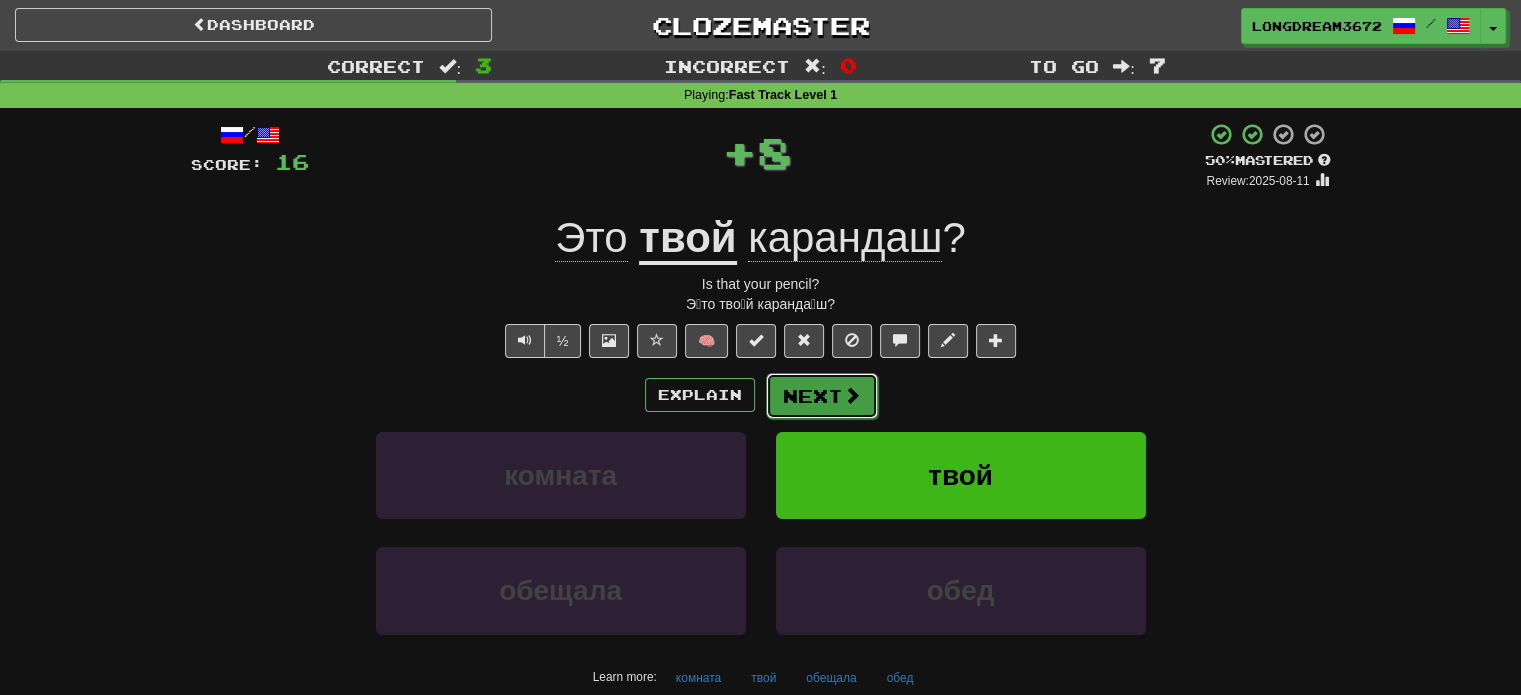 click on "Next" at bounding box center [822, 396] 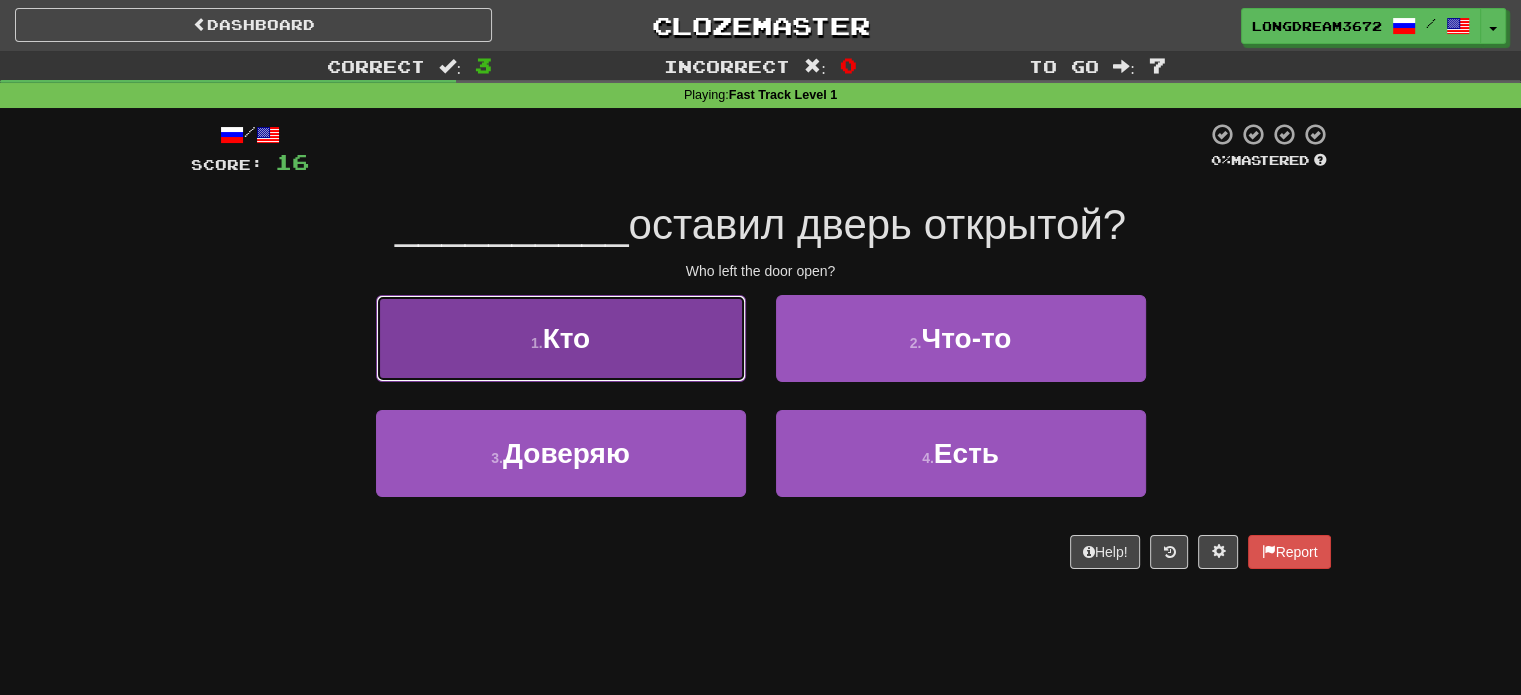 click on "1 .  Кто" at bounding box center (561, 338) 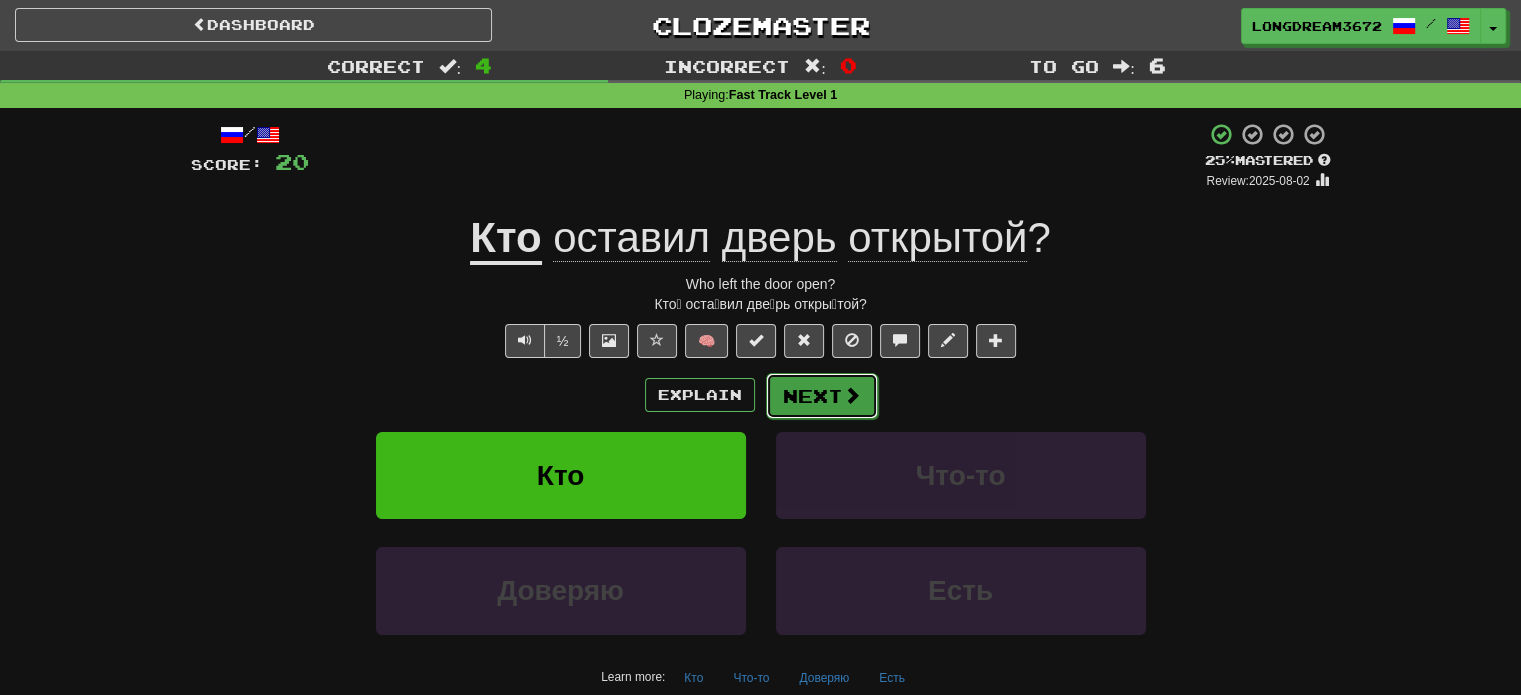 click on "Next" at bounding box center (822, 396) 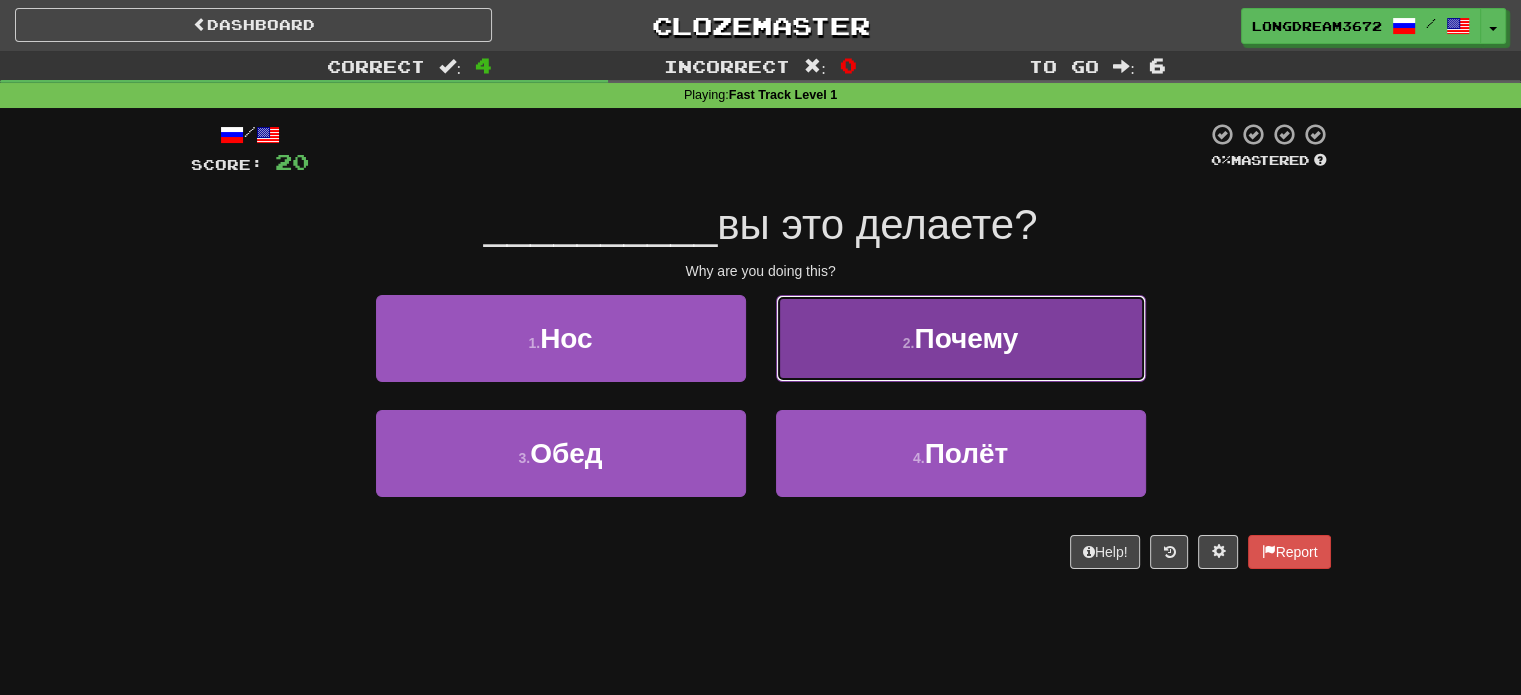 click on "2 .  Почему" at bounding box center [961, 338] 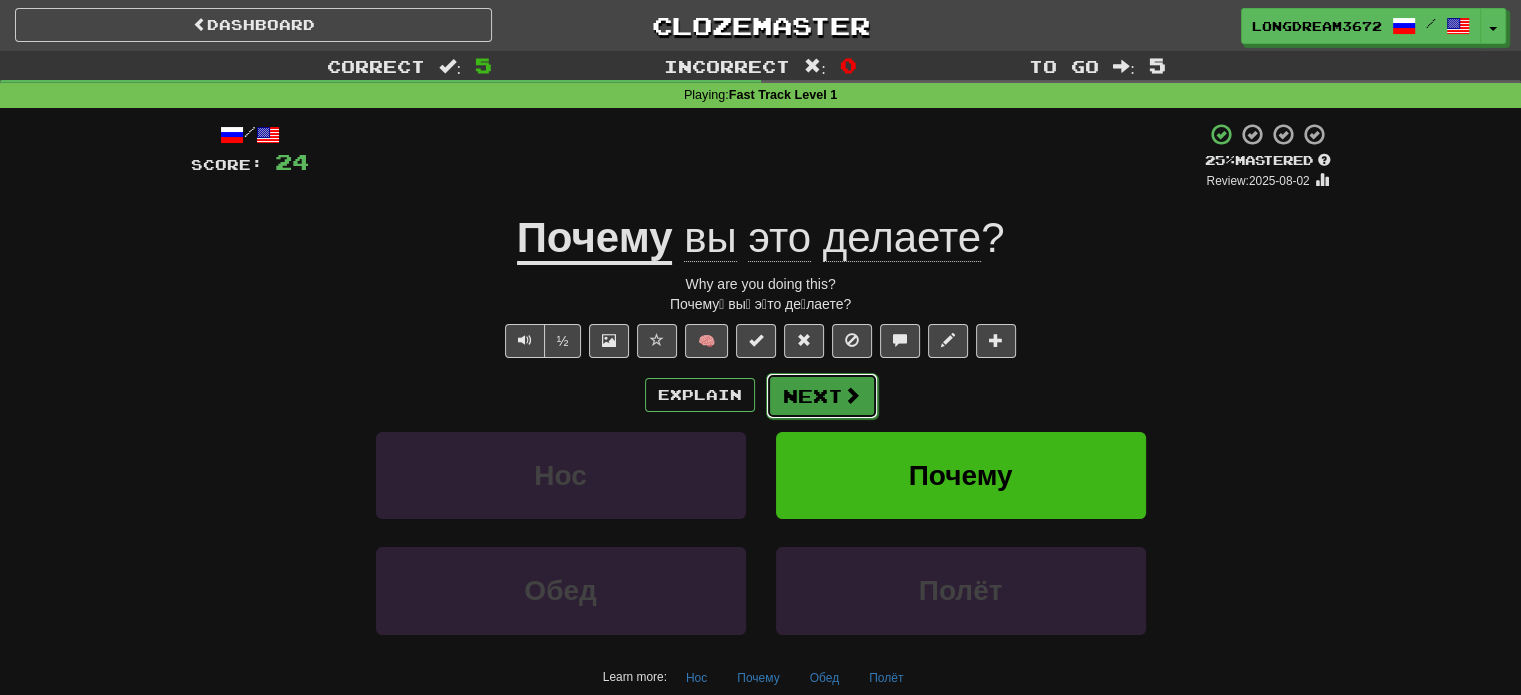 click on "Next" at bounding box center [822, 396] 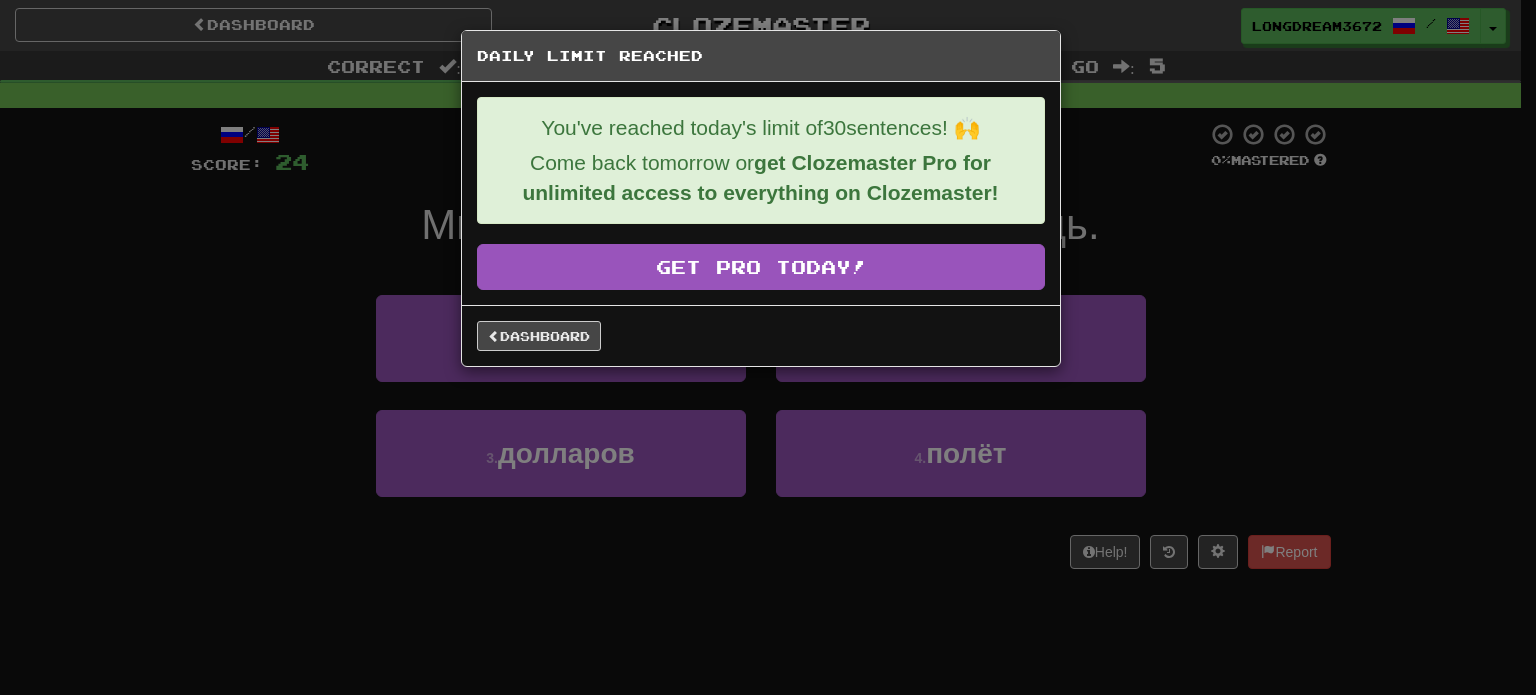 click on "Daily Limit Reached You've reached today's limit of  30  sentences! 🙌  Come back tomorrow or  get Clozemaster Pro for unlimited access to everything on Clozemaster! Get Pro Today! Dashboard" at bounding box center [768, 347] 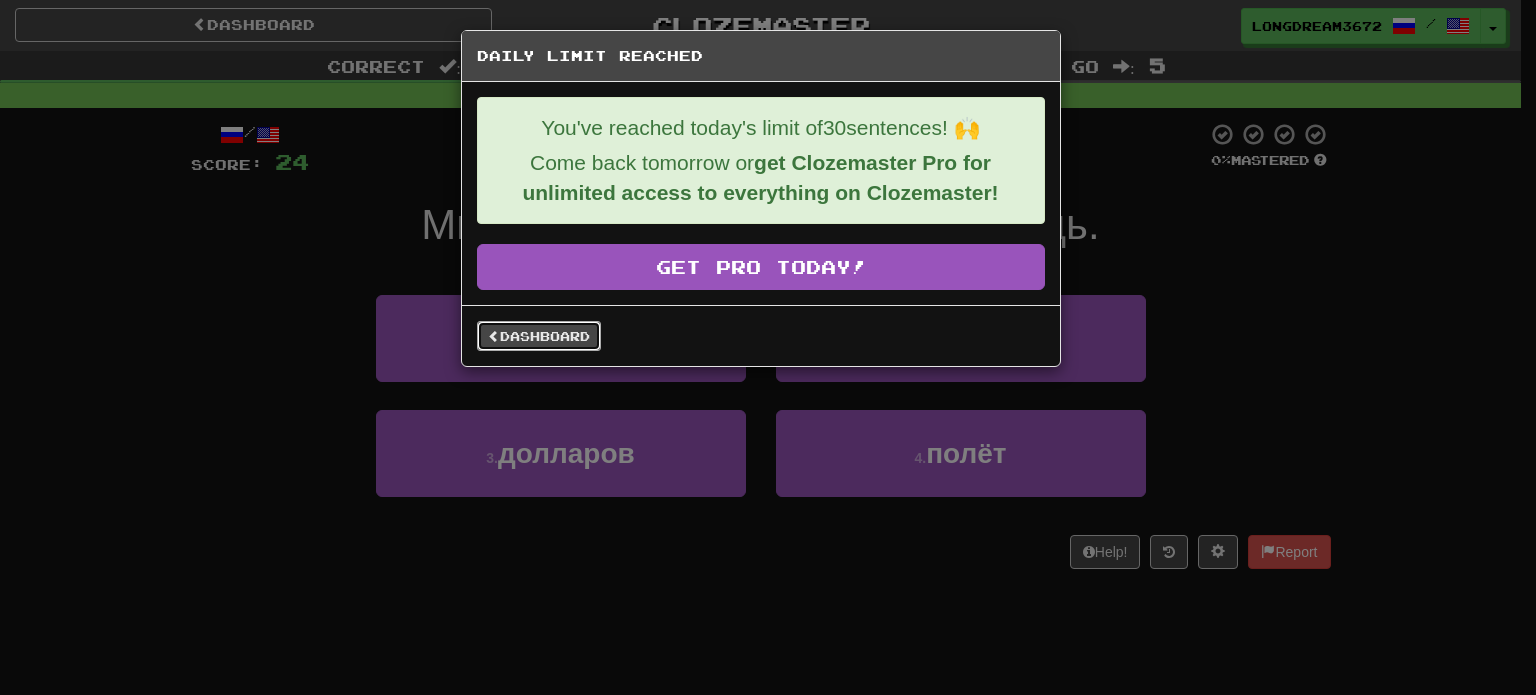 click on "Dashboard" at bounding box center (539, 336) 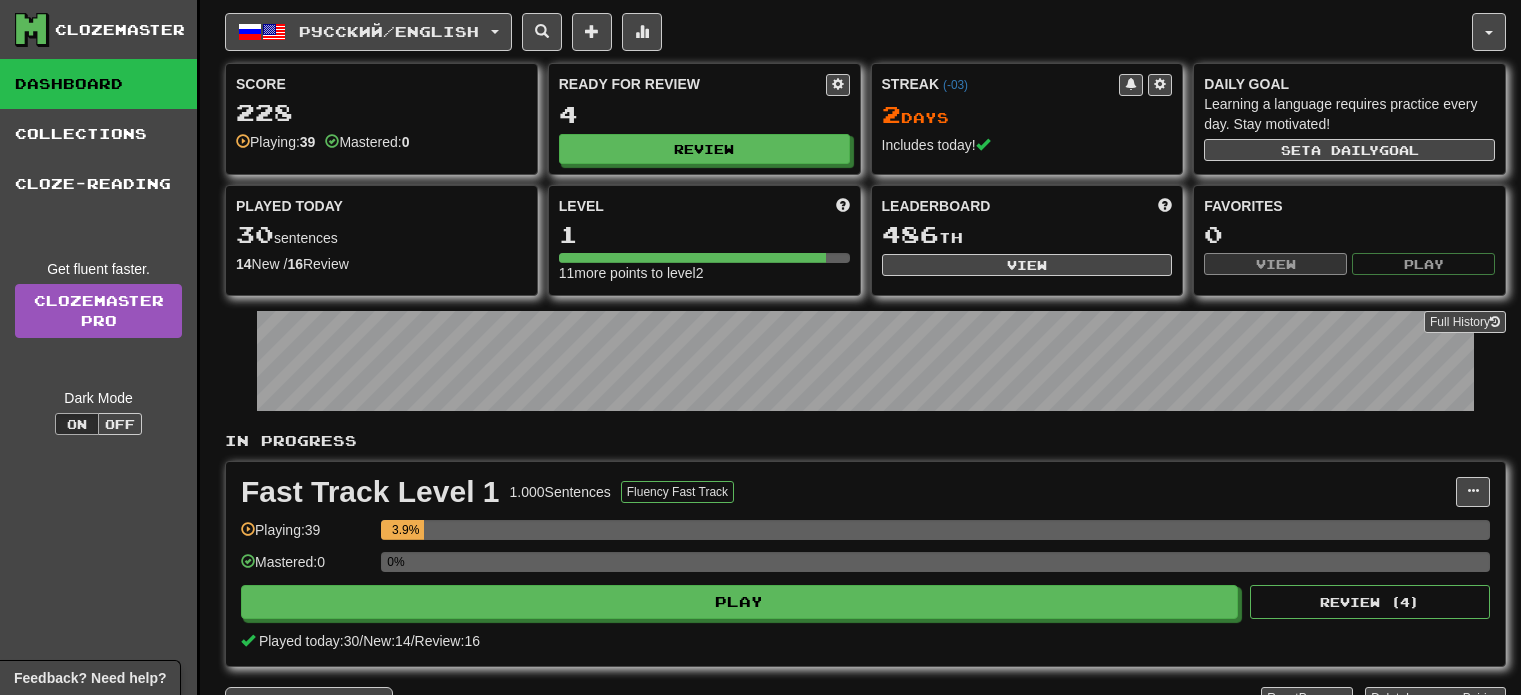 scroll, scrollTop: 0, scrollLeft: 0, axis: both 